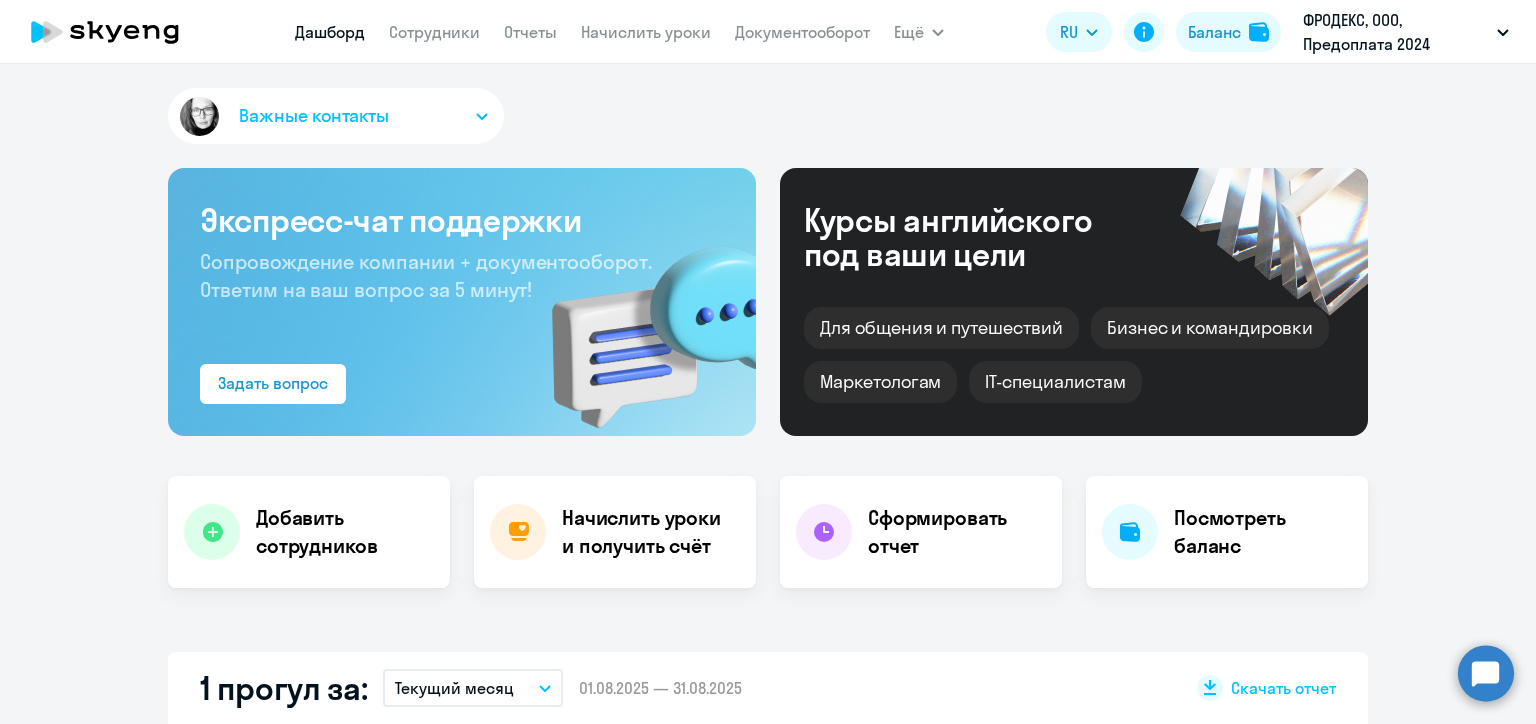 select on "30" 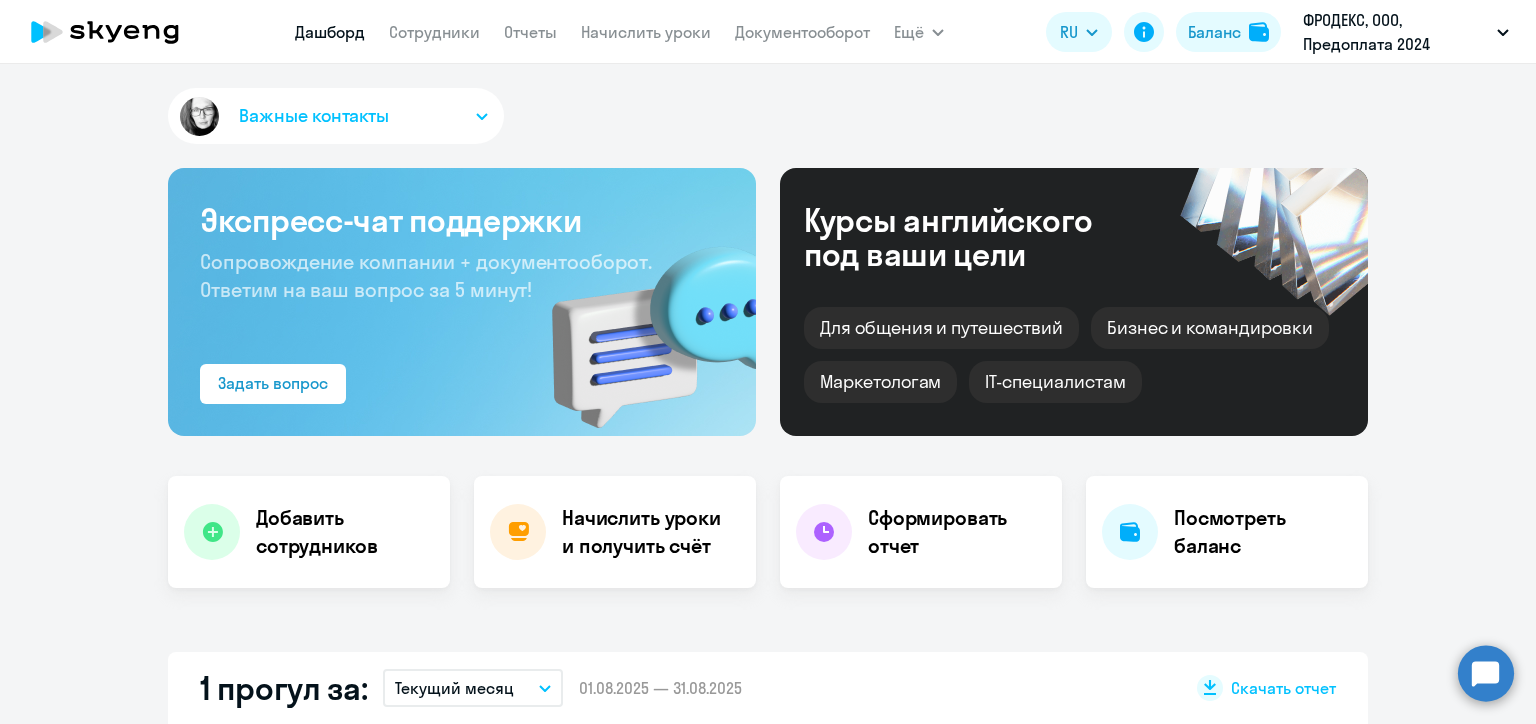 scroll, scrollTop: 0, scrollLeft: 0, axis: both 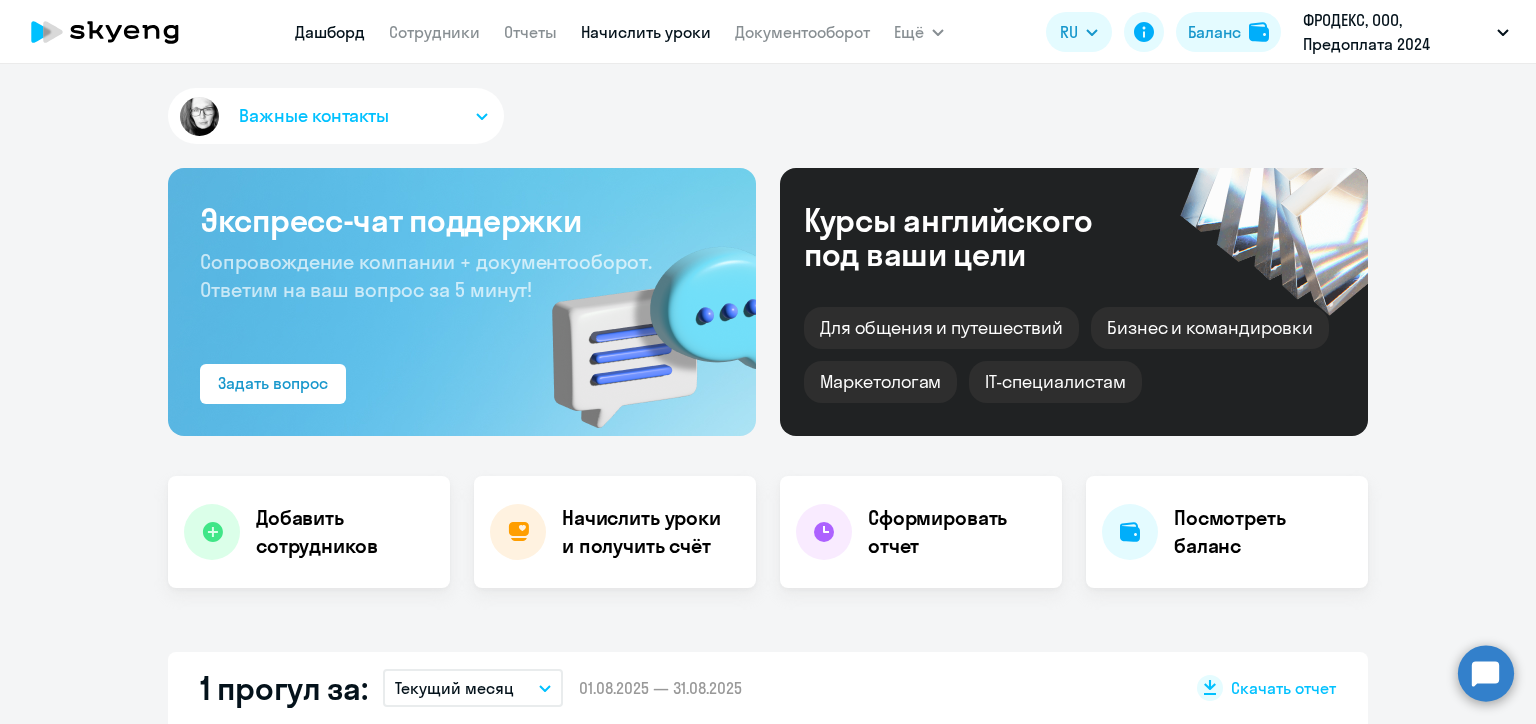 click on "Начислить уроки" at bounding box center (646, 32) 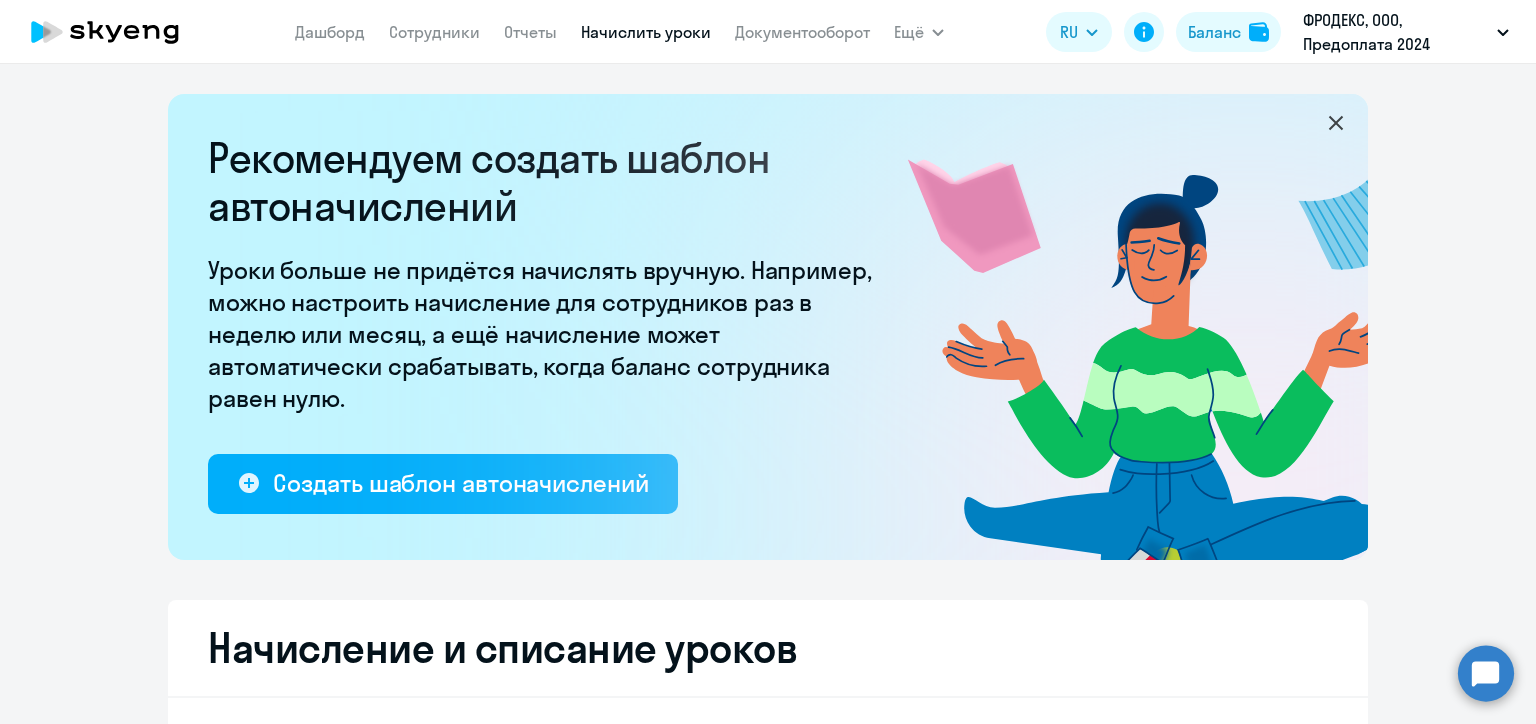 select on "10" 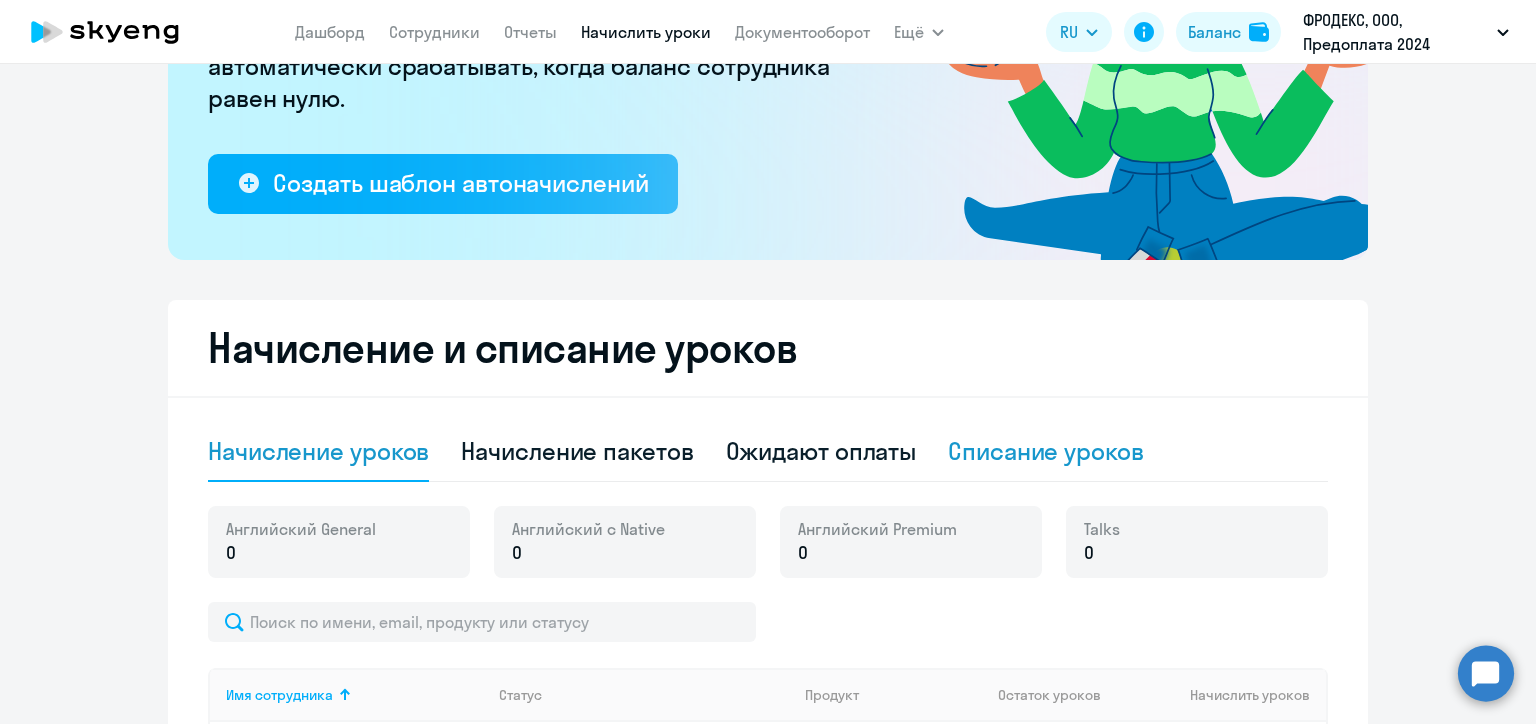 click on "Списание уроков" 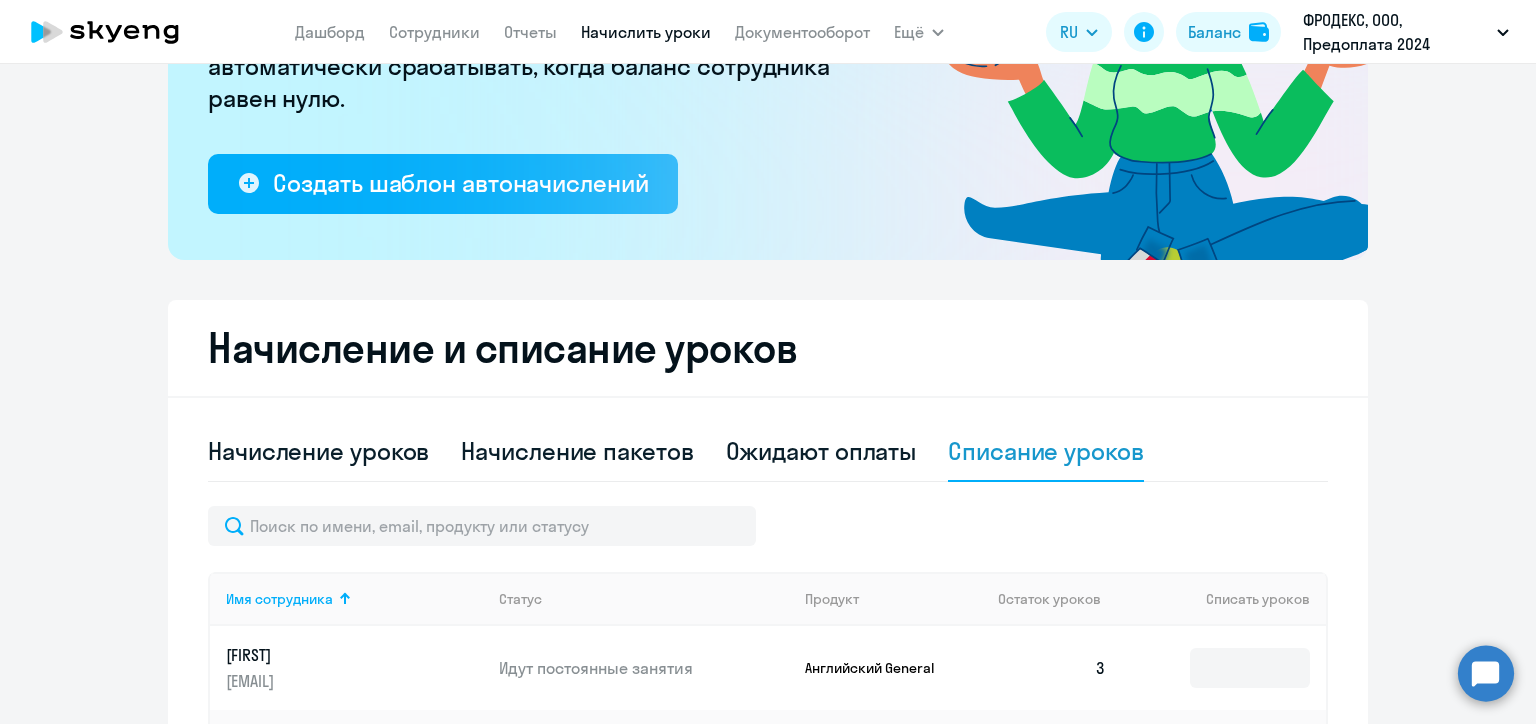 scroll, scrollTop: 500, scrollLeft: 0, axis: vertical 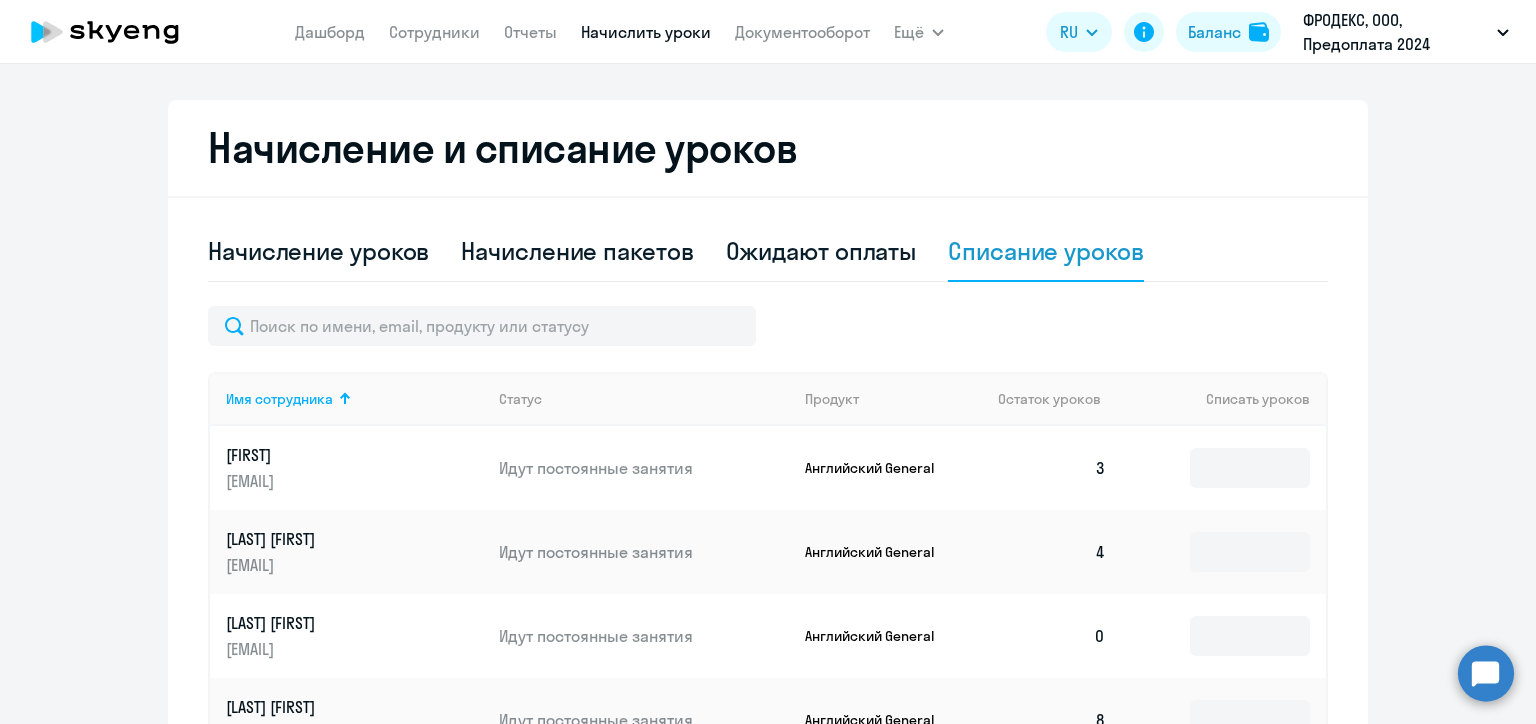 click on "Идут постоянные занятия" 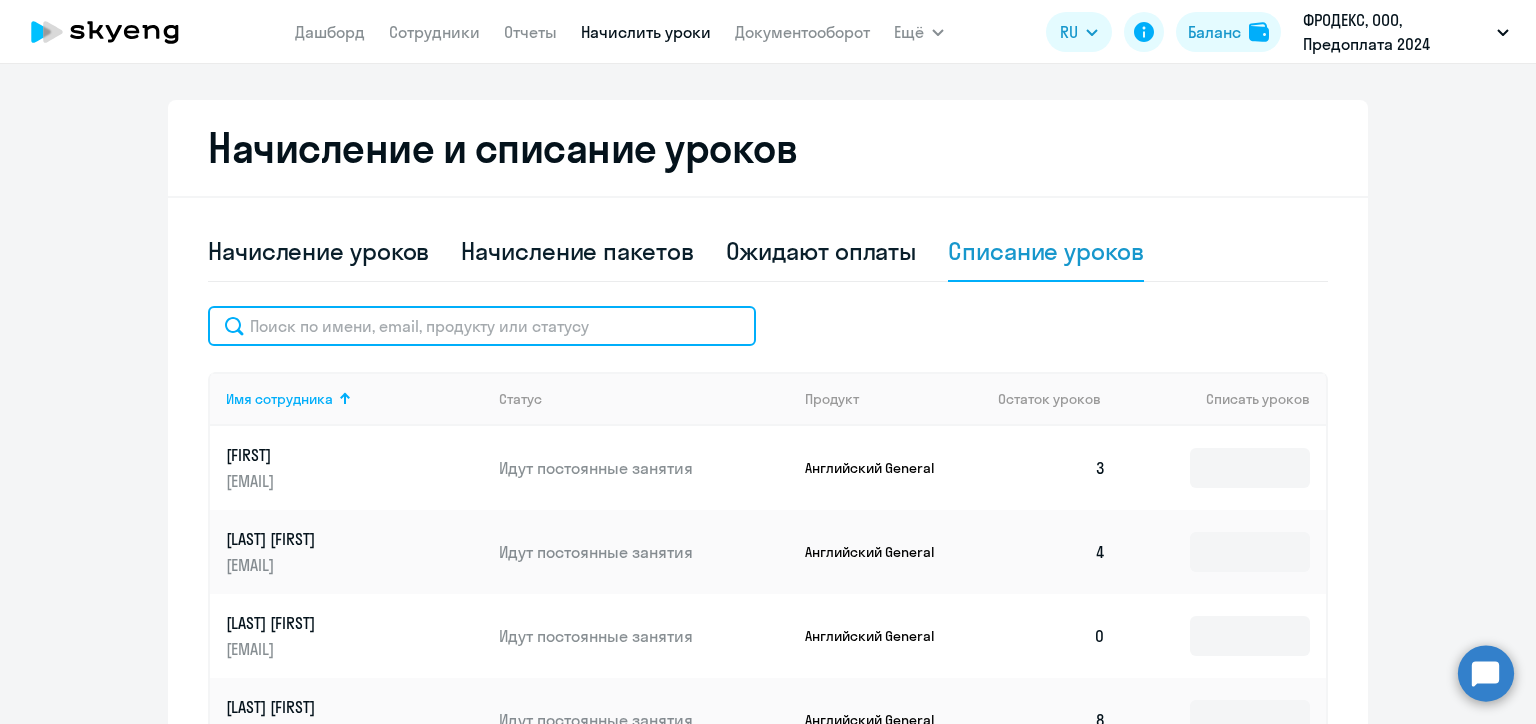 click 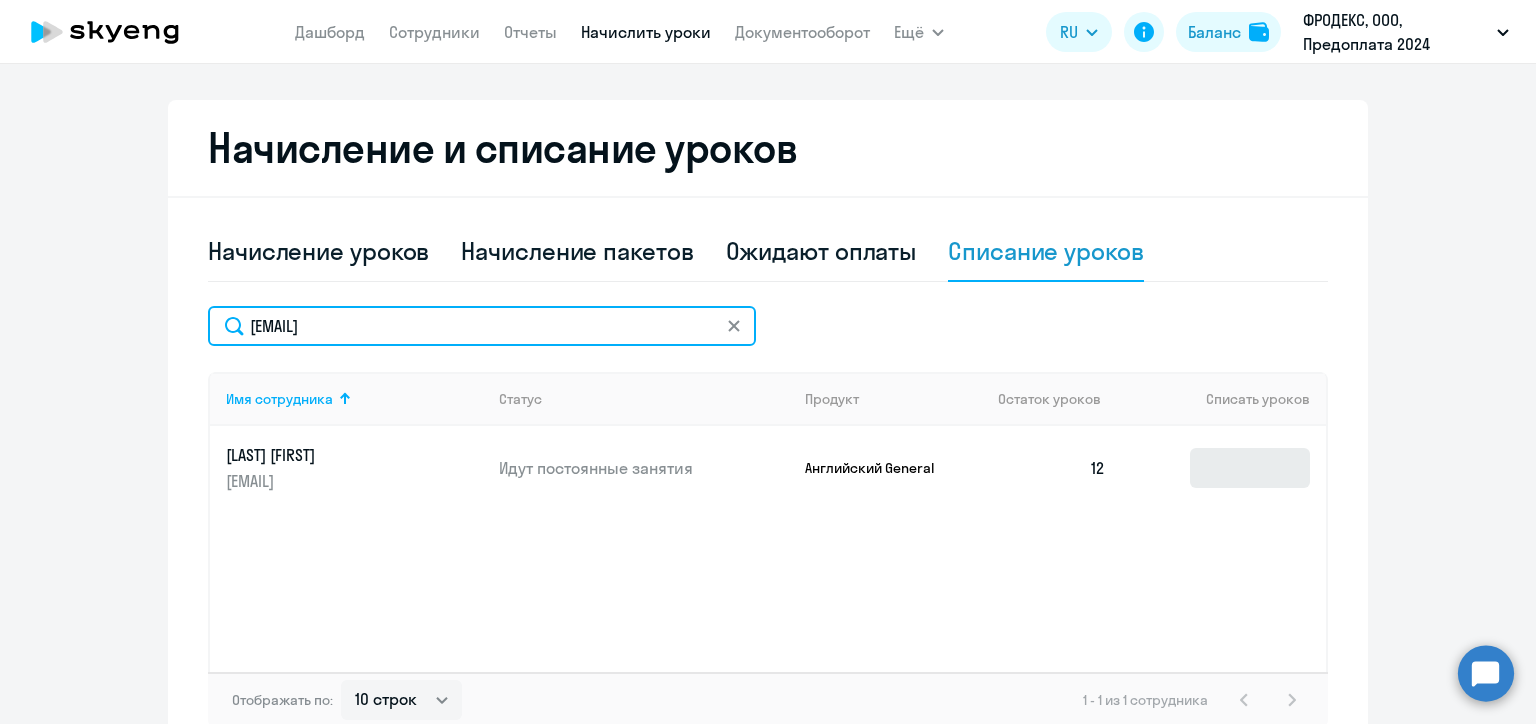 type on "[EMAIL]" 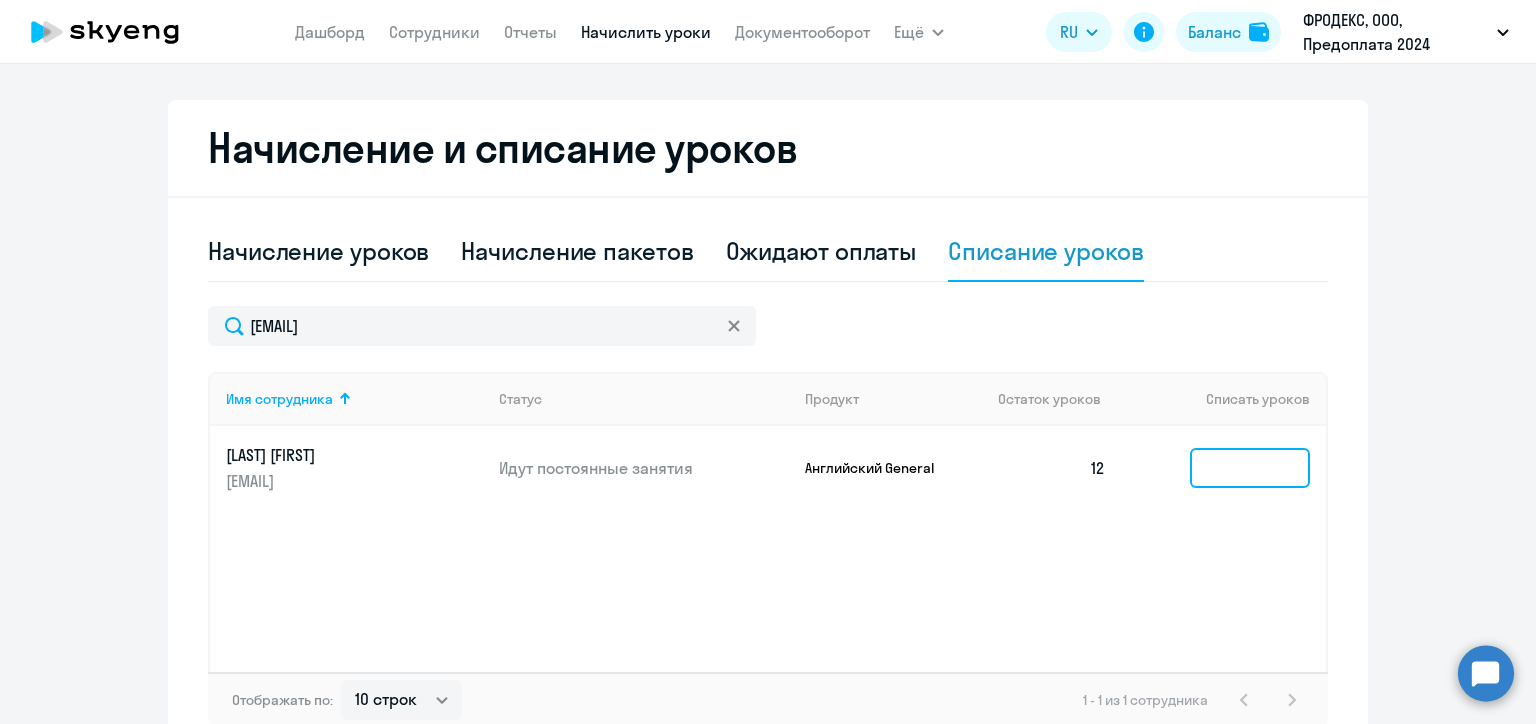 click 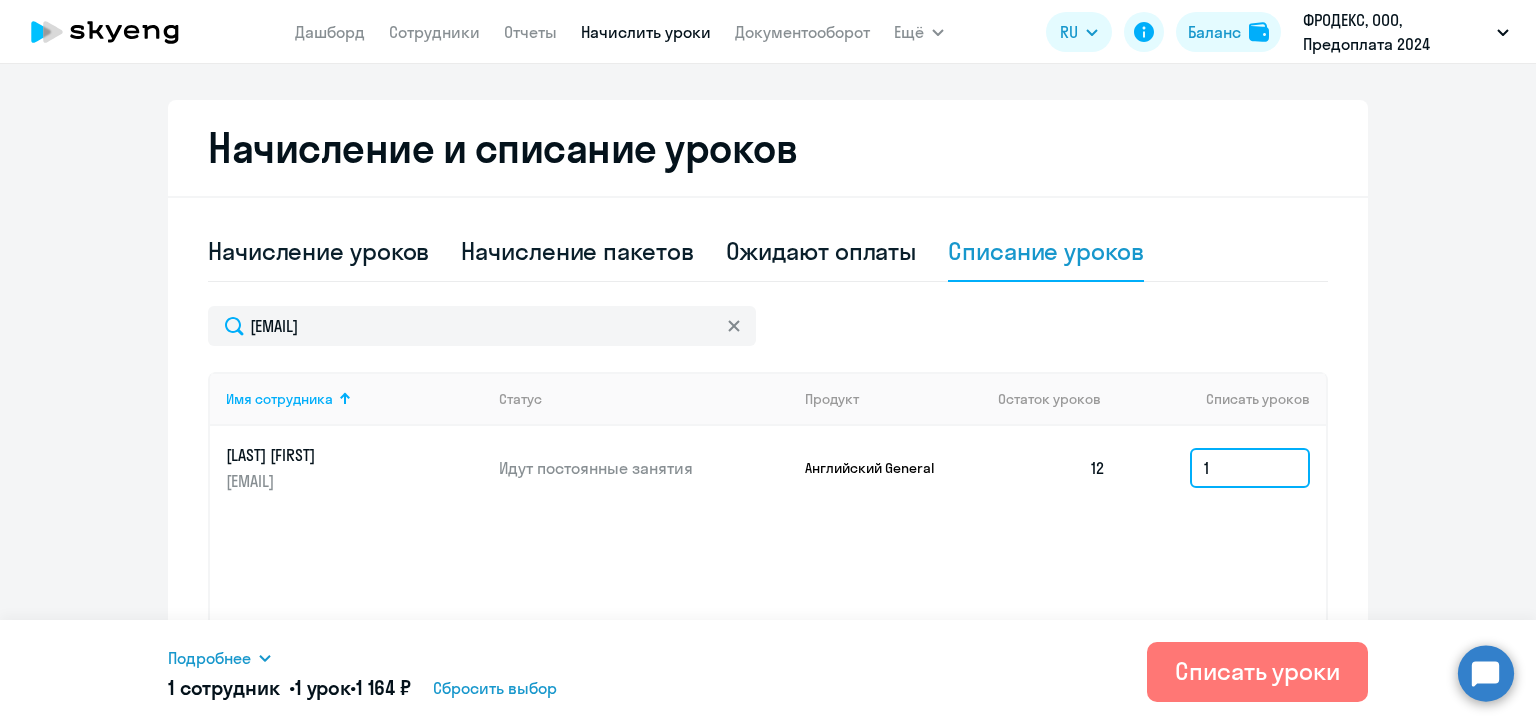 type on "1" 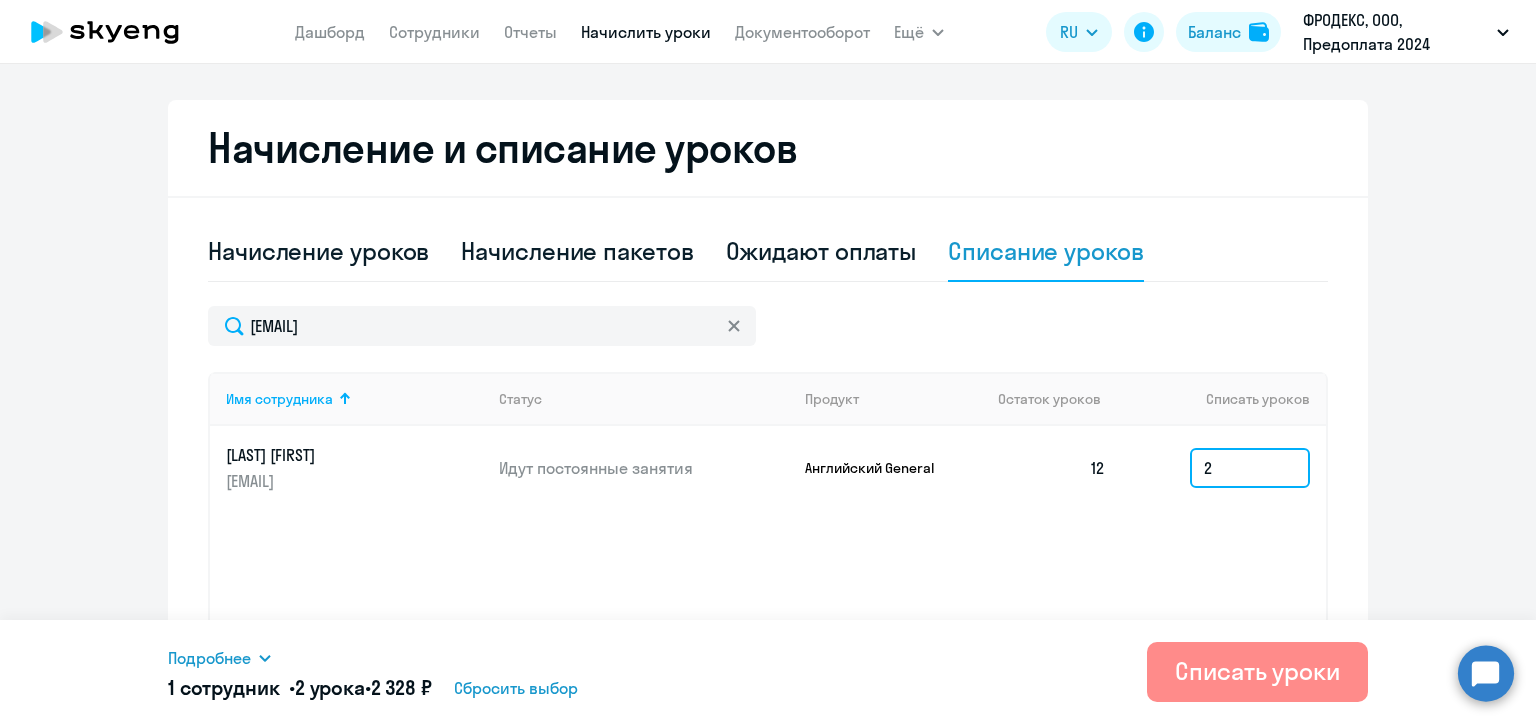 type on "2" 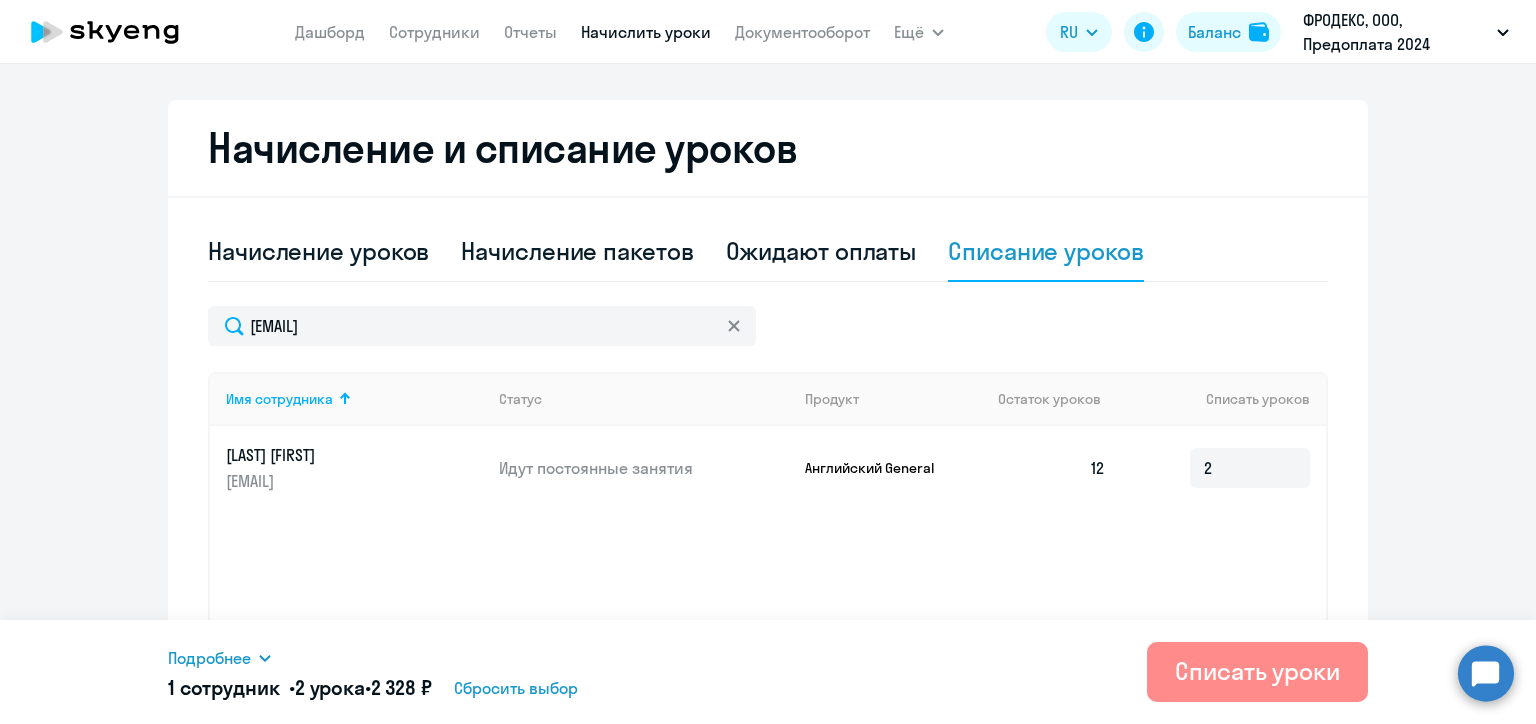 click on "Списать уроки" at bounding box center (1257, 671) 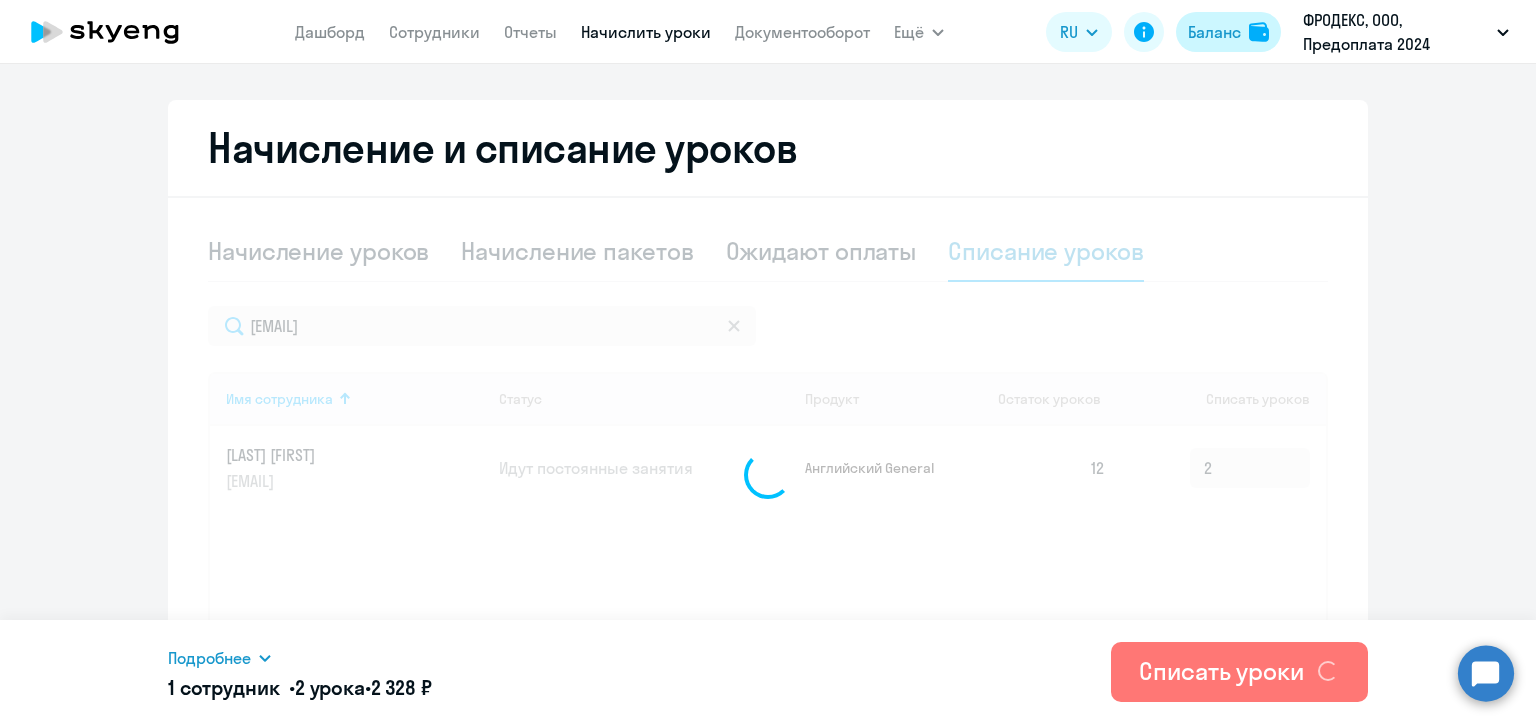 type 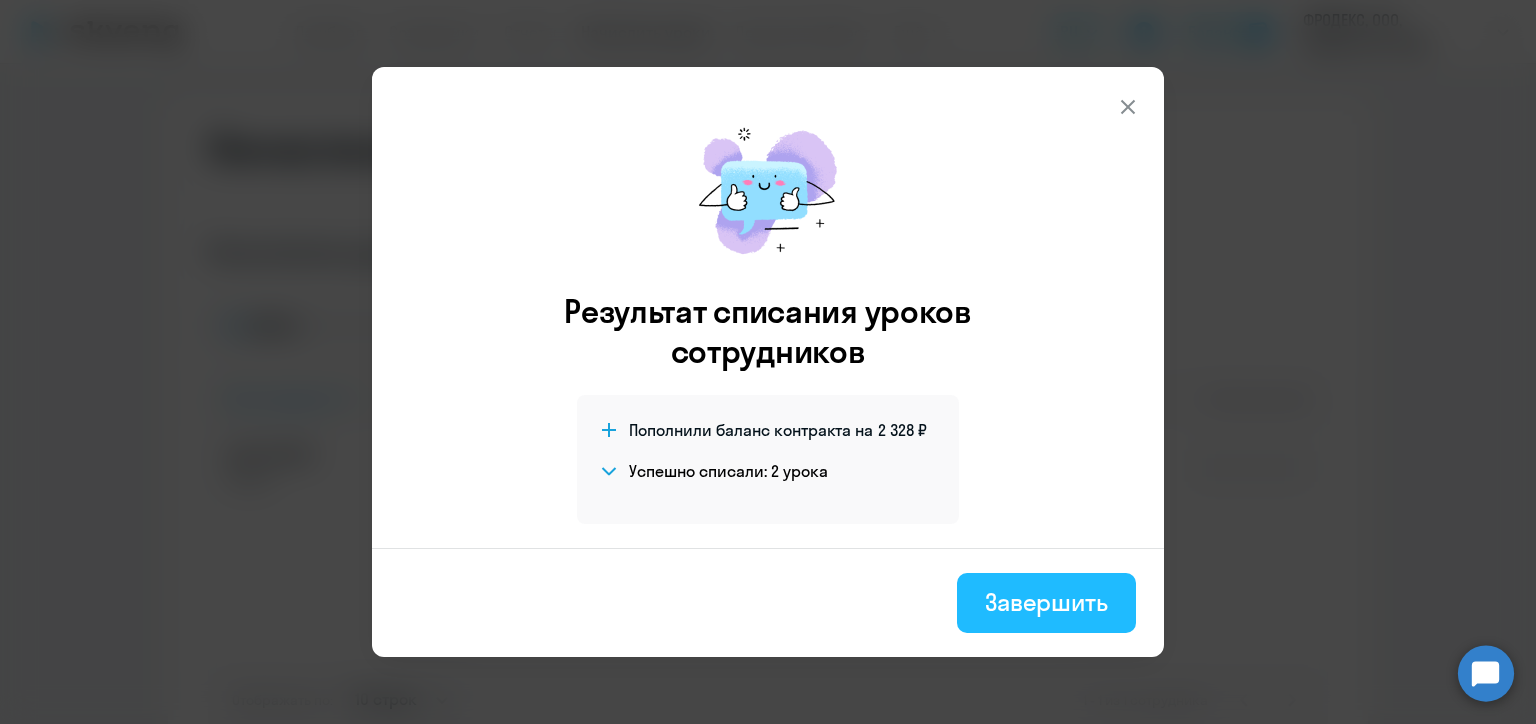 click on "Завершить" at bounding box center [1046, 602] 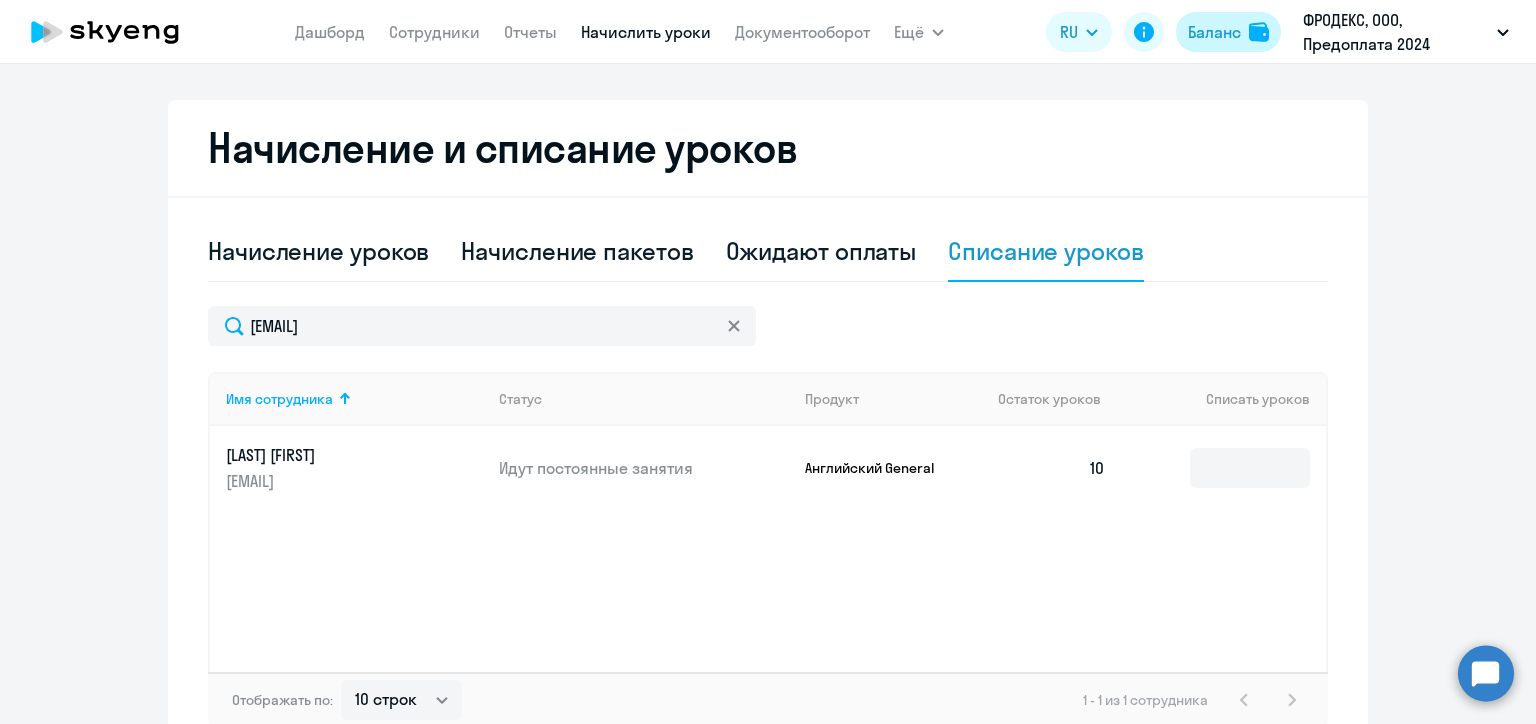 click 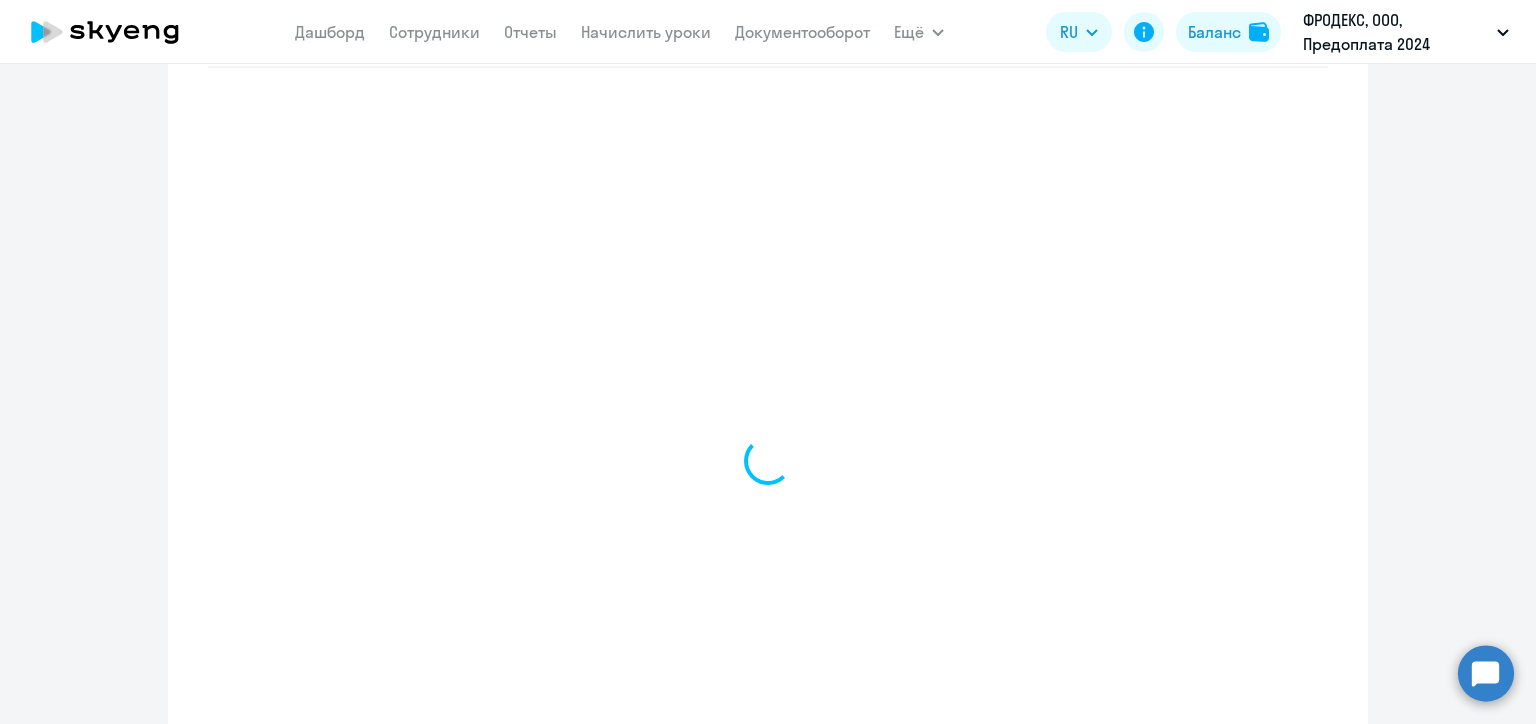 scroll, scrollTop: 861, scrollLeft: 0, axis: vertical 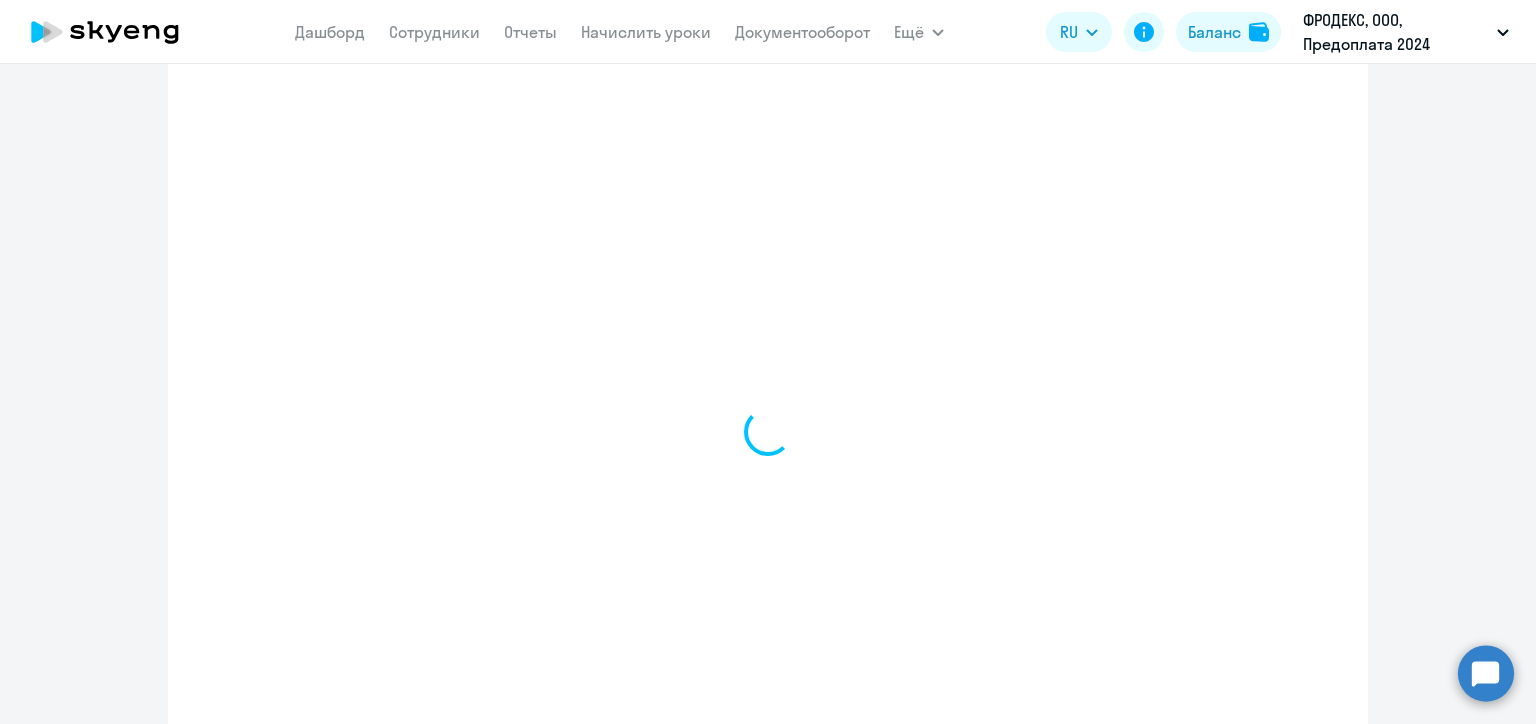 select on "english_adult_not_native_speaker" 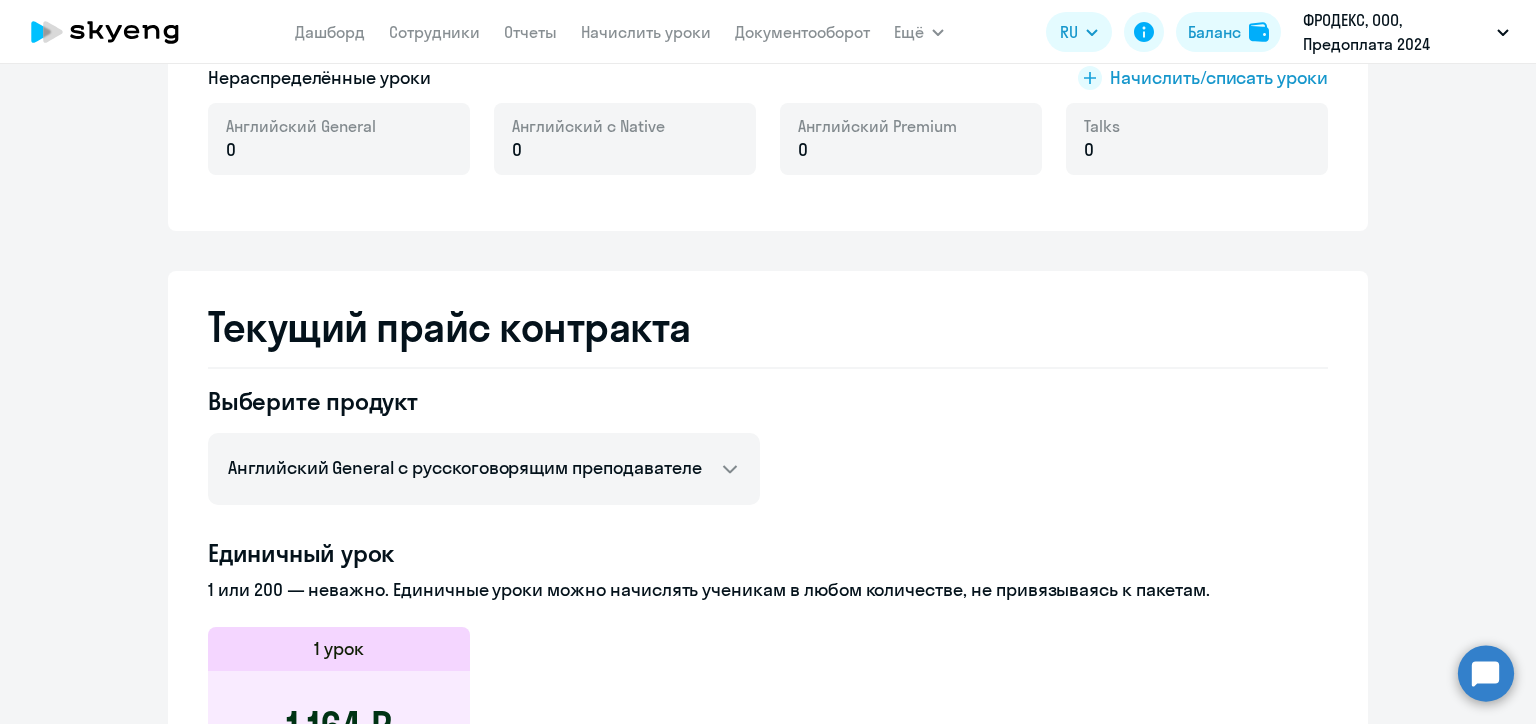 scroll, scrollTop: 361, scrollLeft: 0, axis: vertical 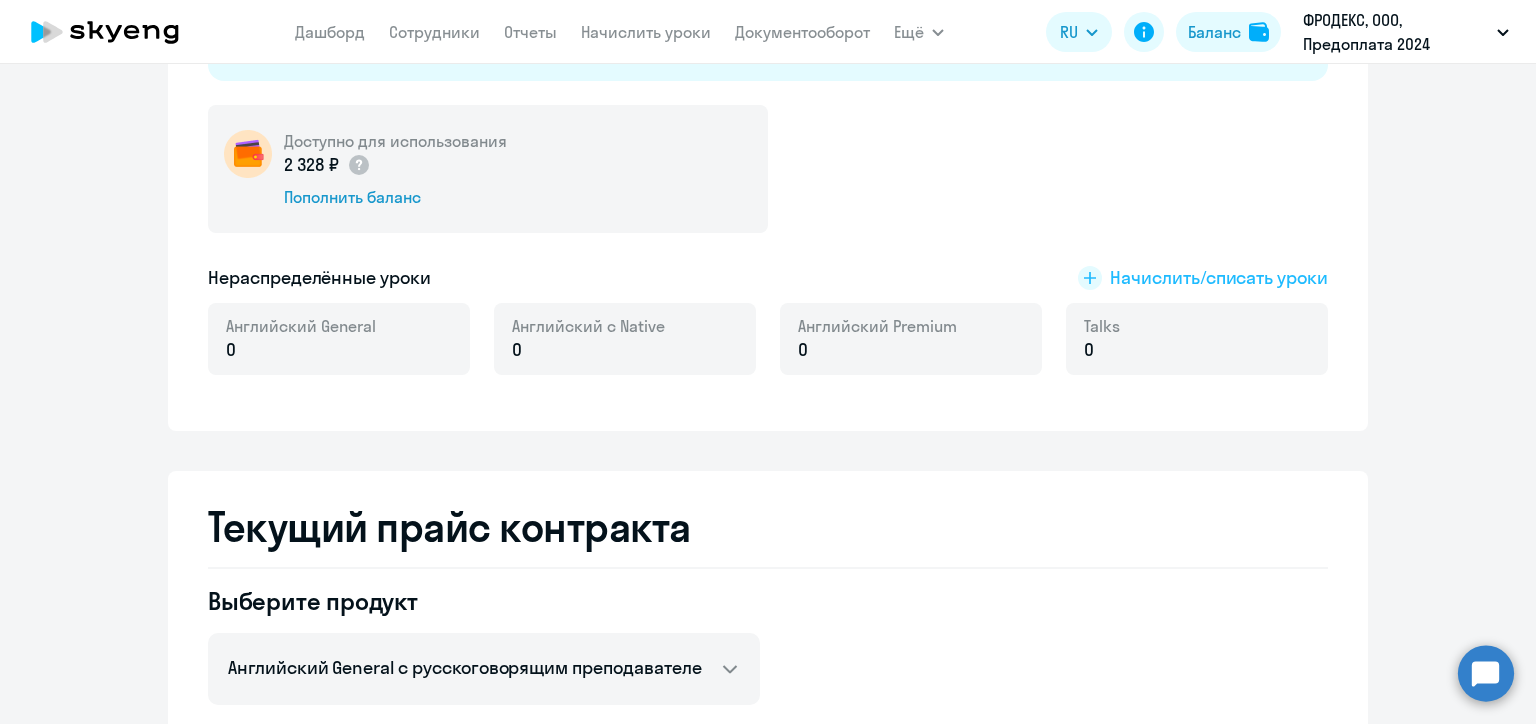 click 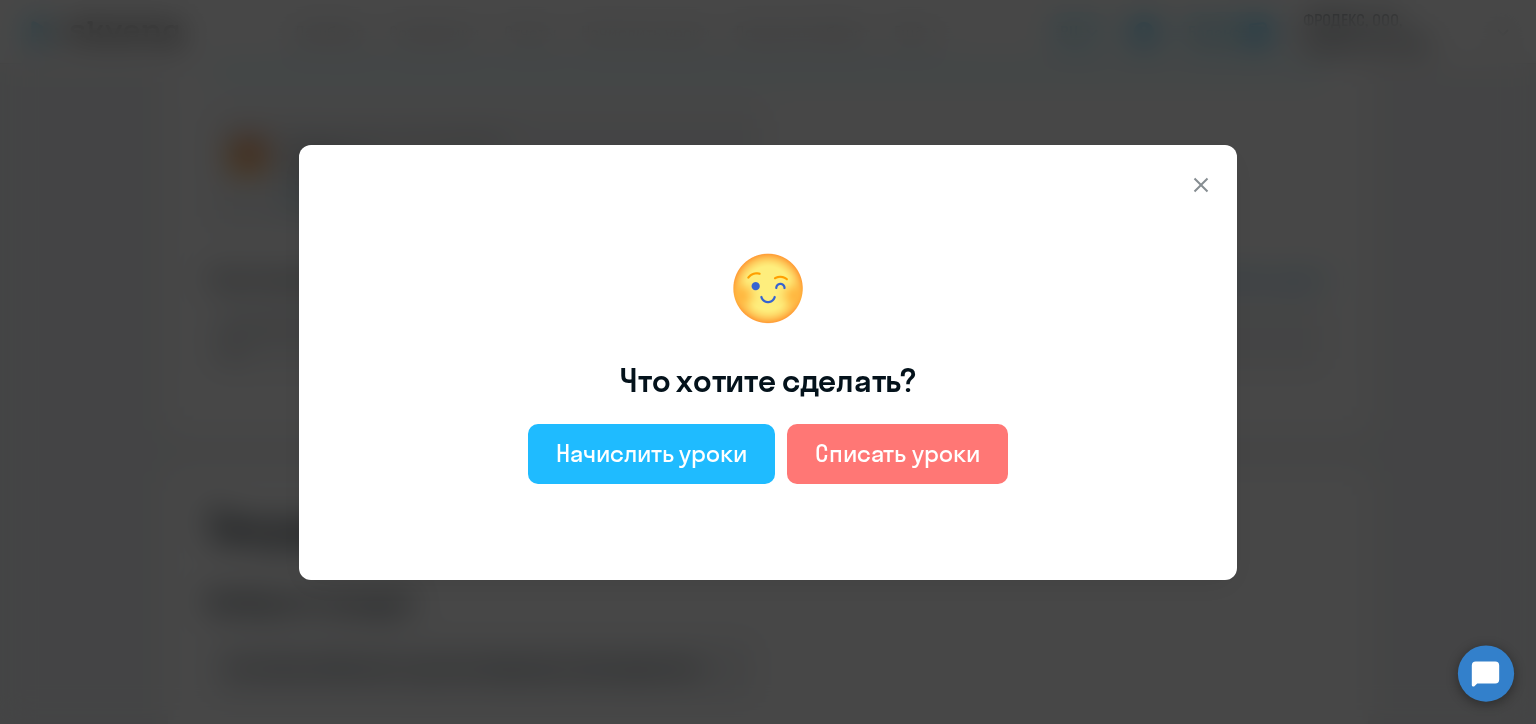 click on "Начислить уроки" at bounding box center (651, 453) 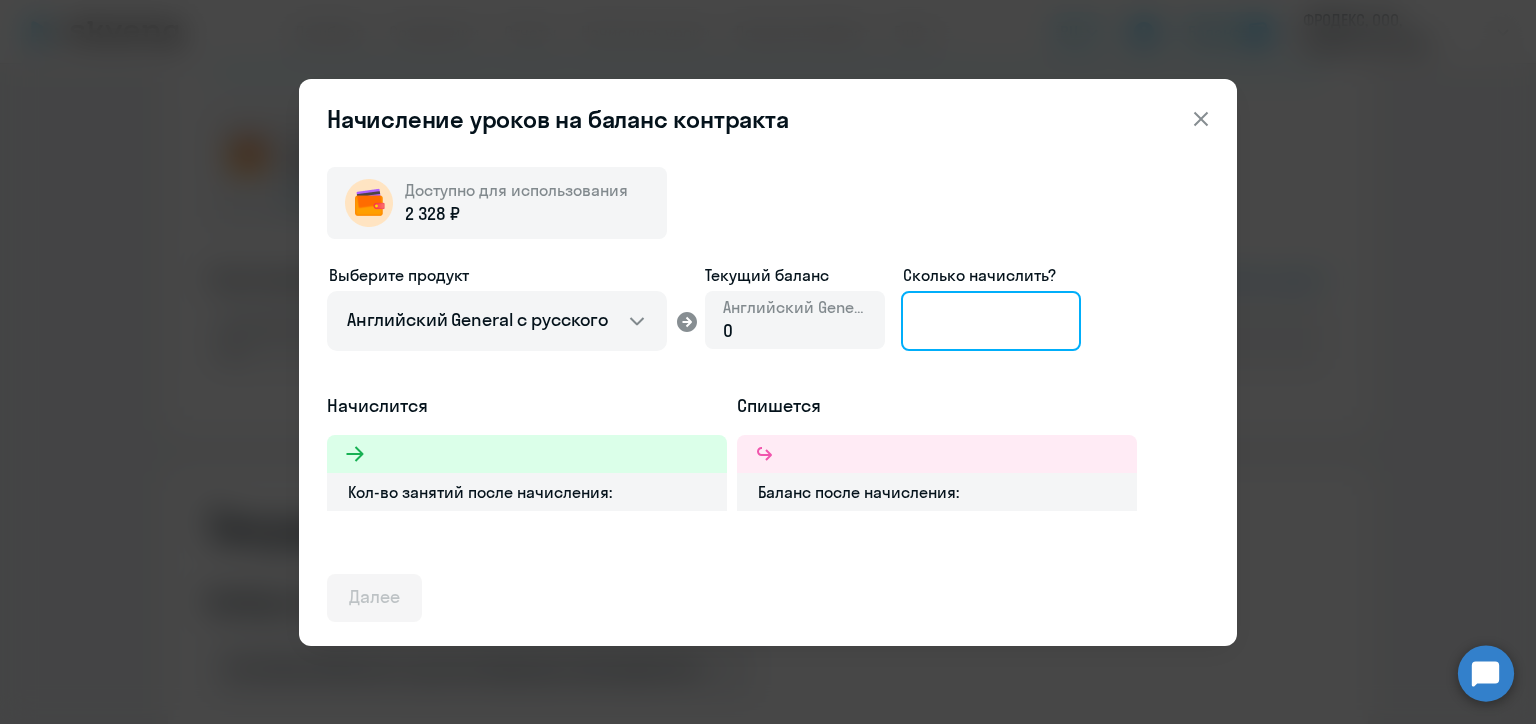 click 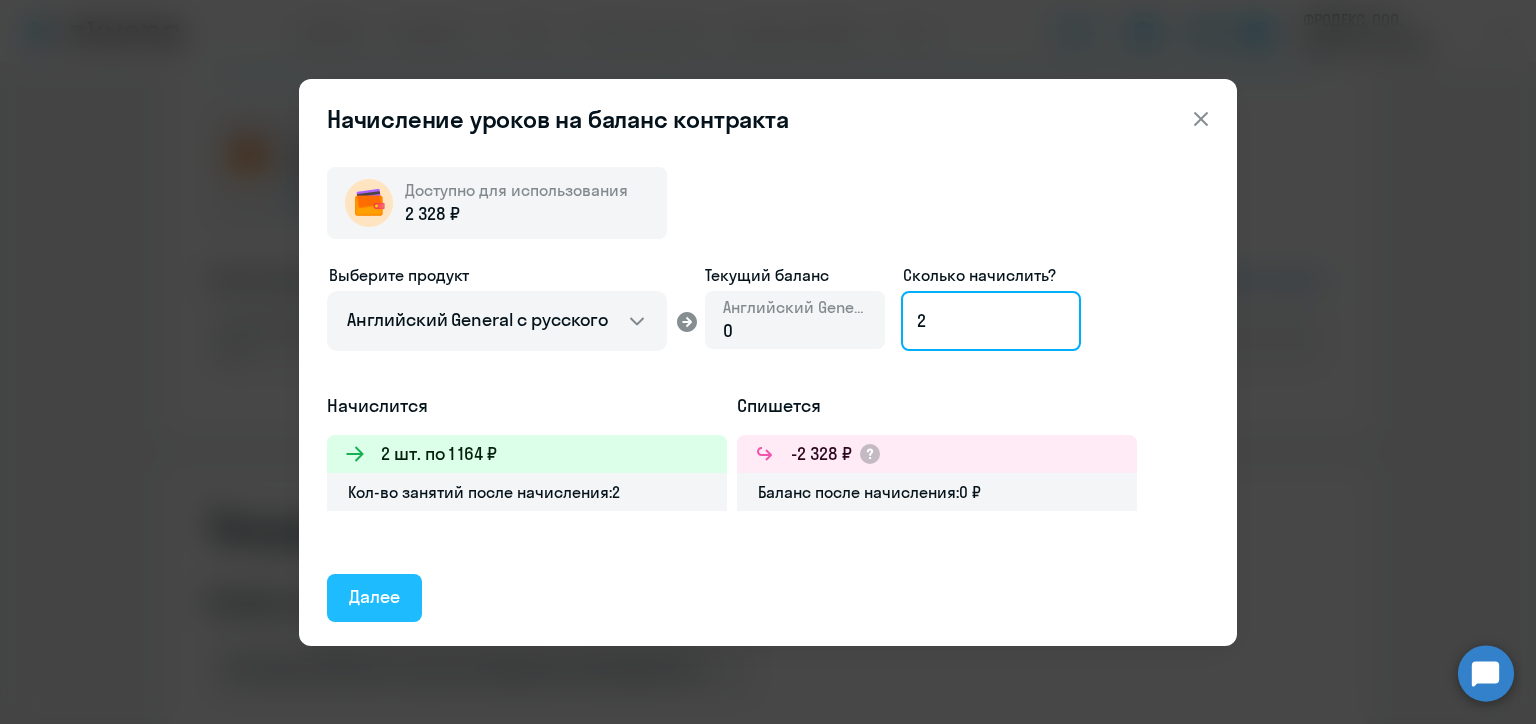 type on "2" 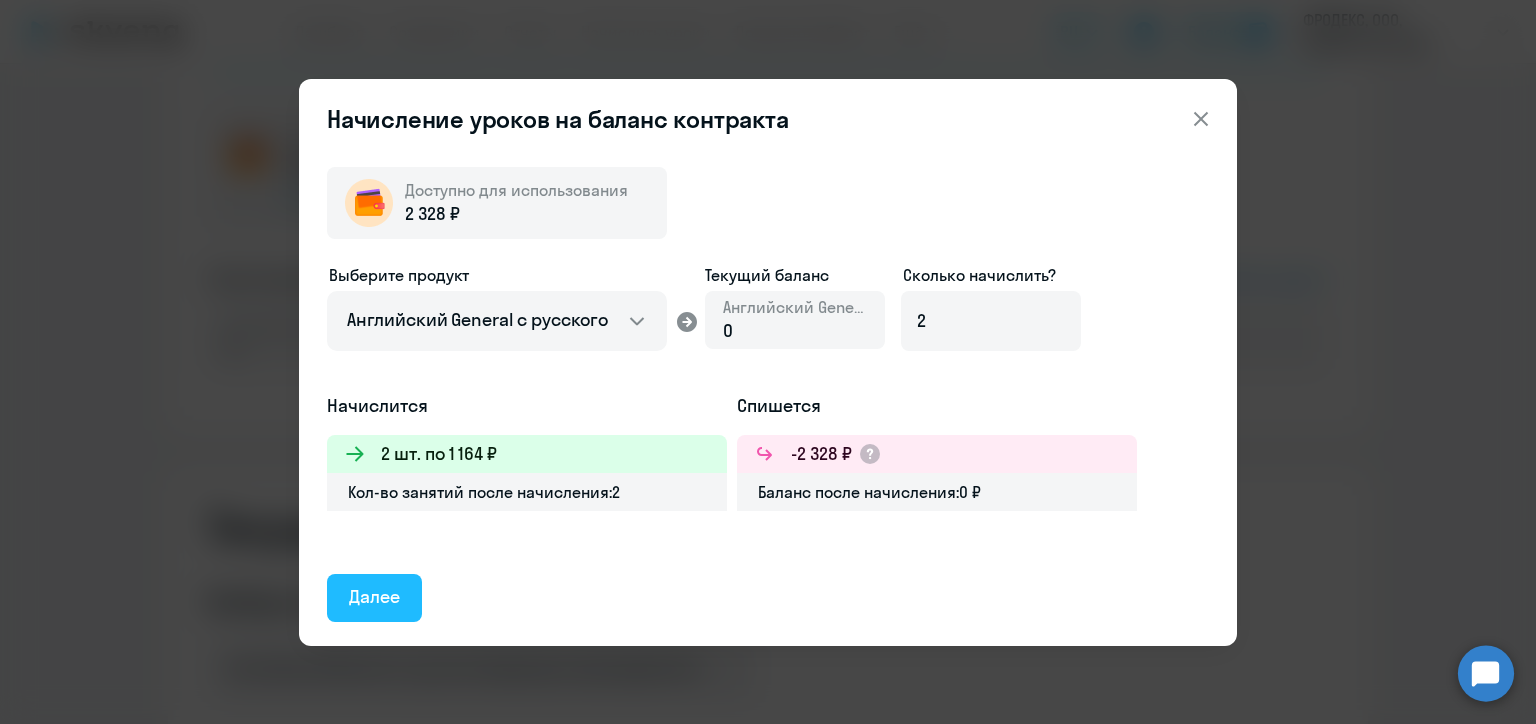click on "Далее" 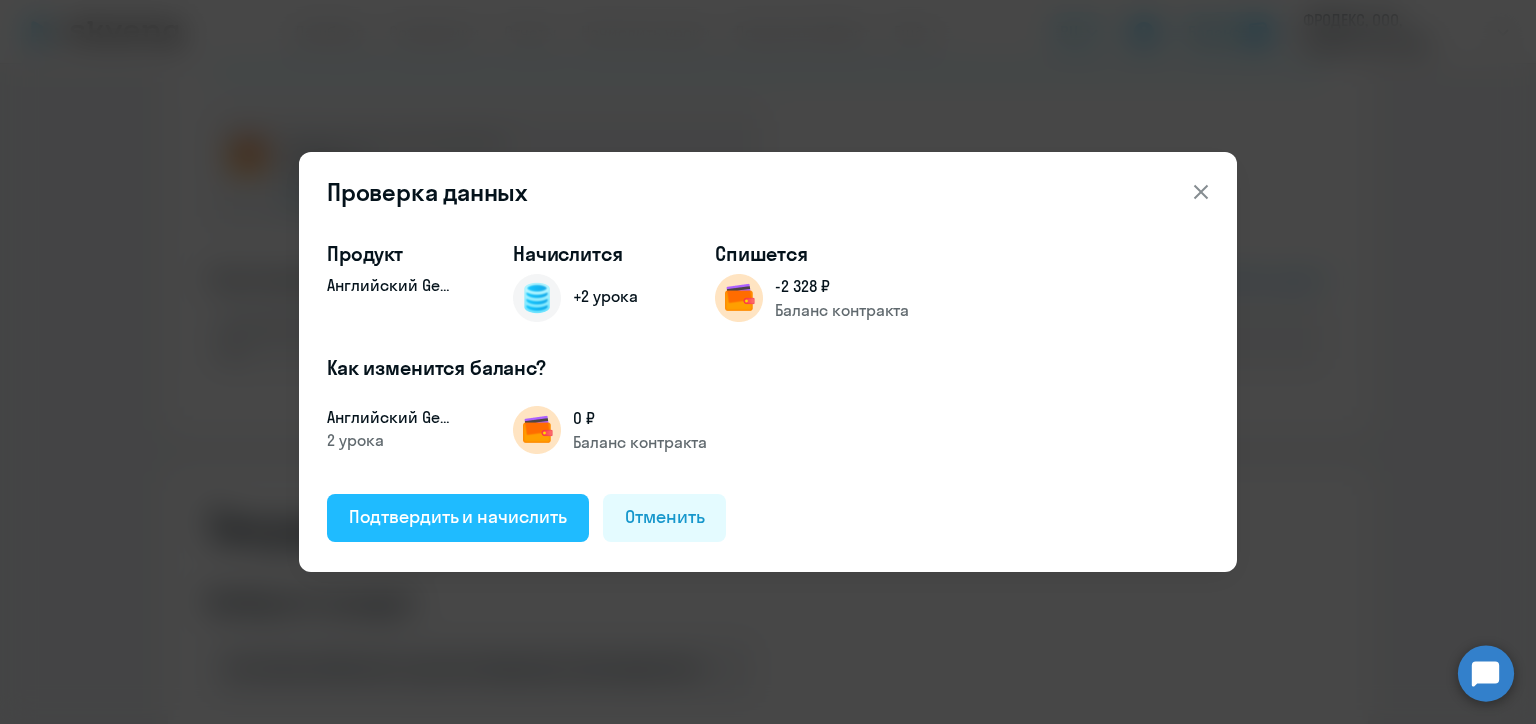 click on "Подтвердить и начислить" at bounding box center (458, 517) 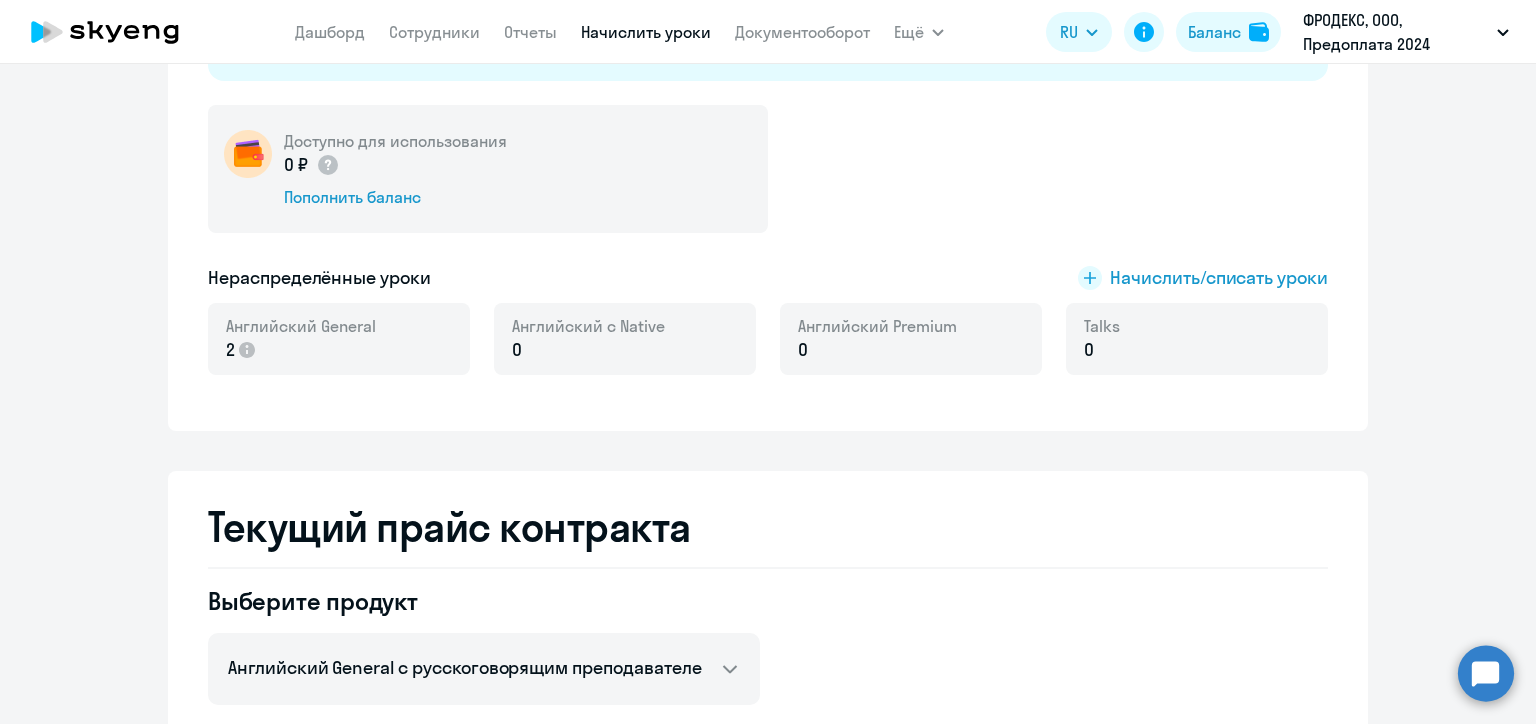 click on "Начислить уроки" at bounding box center (646, 32) 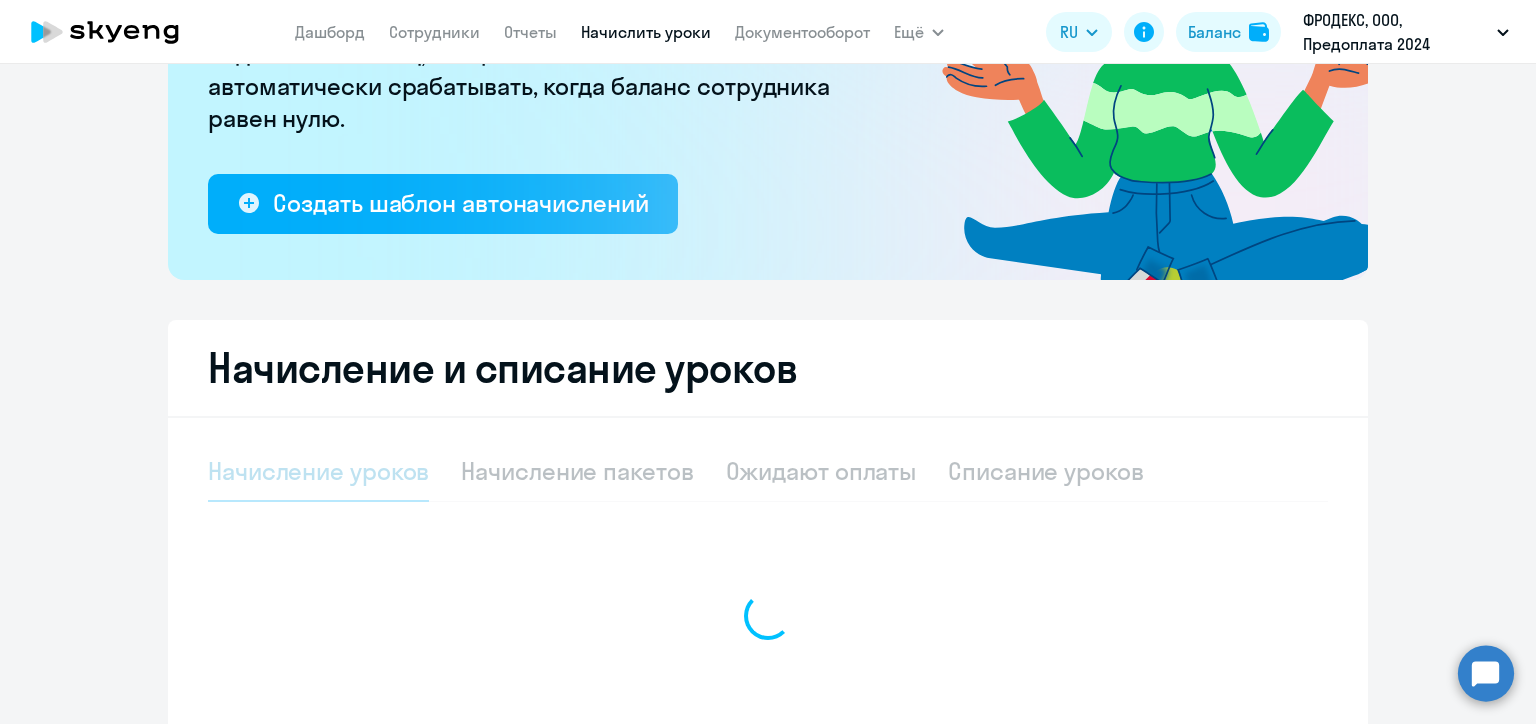 select on "10" 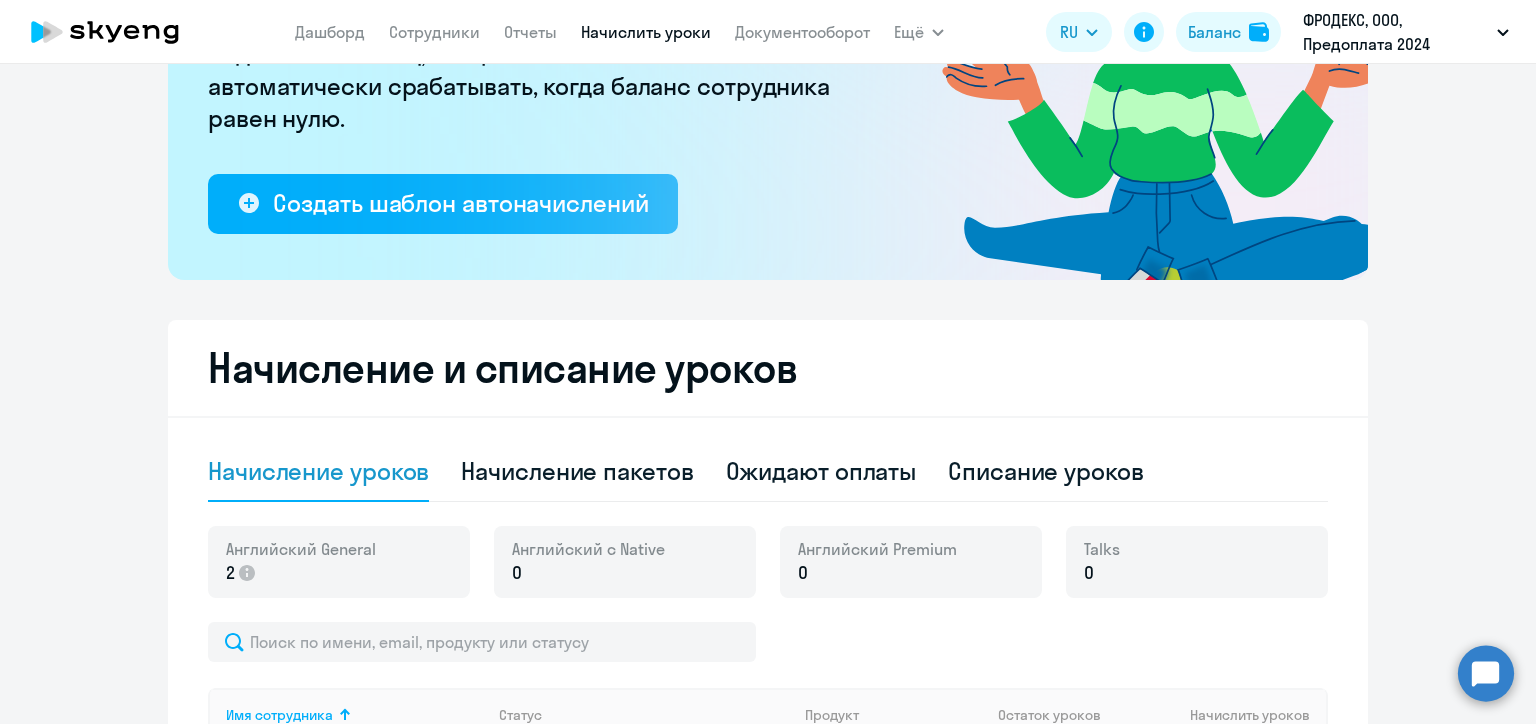 scroll, scrollTop: 480, scrollLeft: 0, axis: vertical 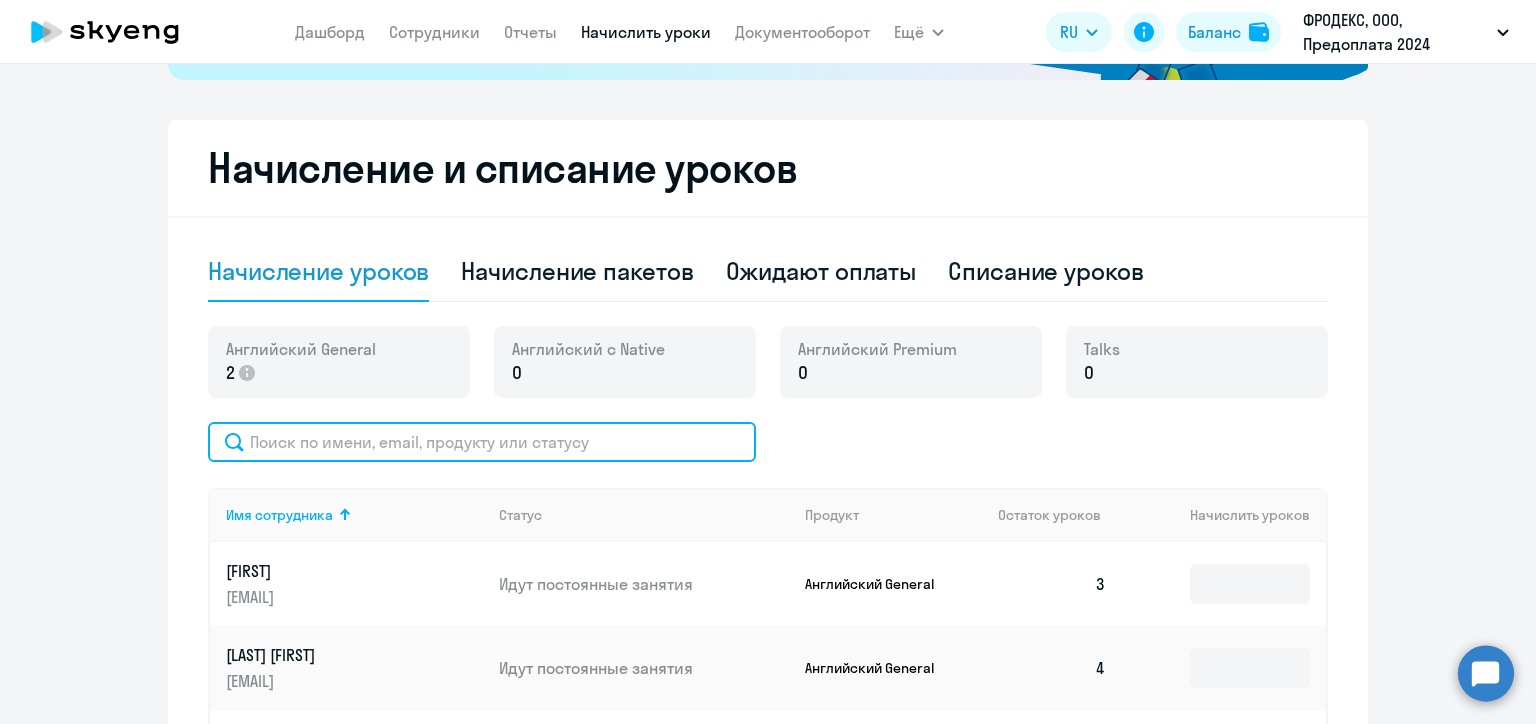 click 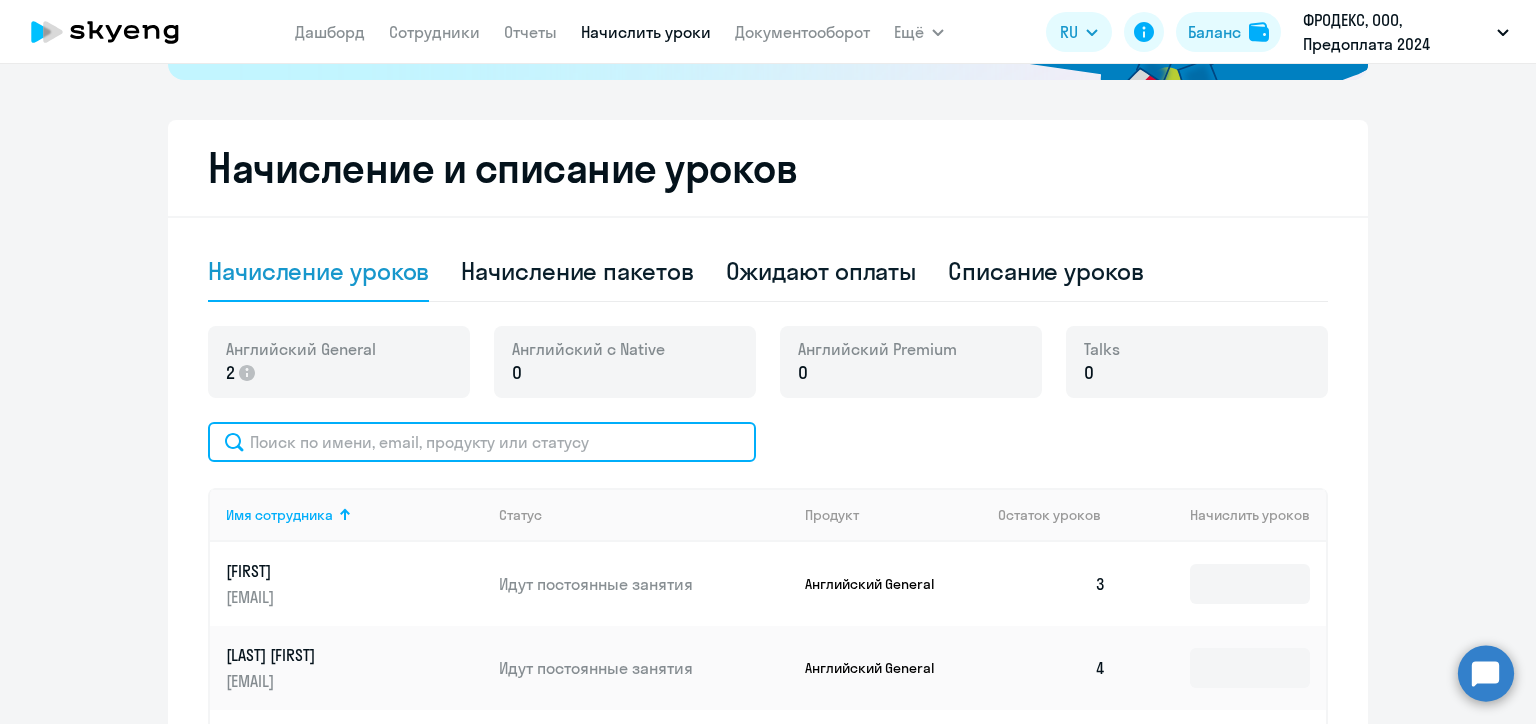 paste on "[EMAIL]" 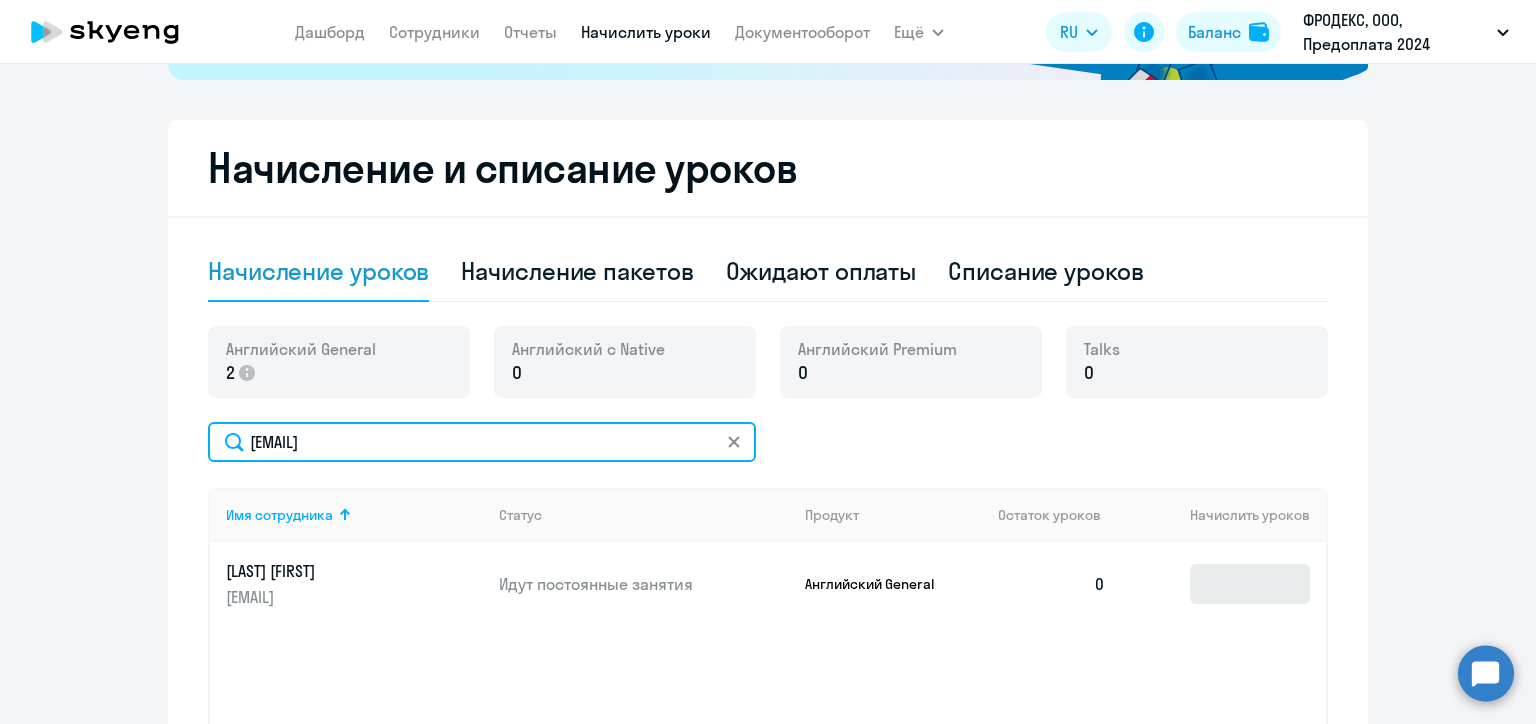 type on "[EMAIL]" 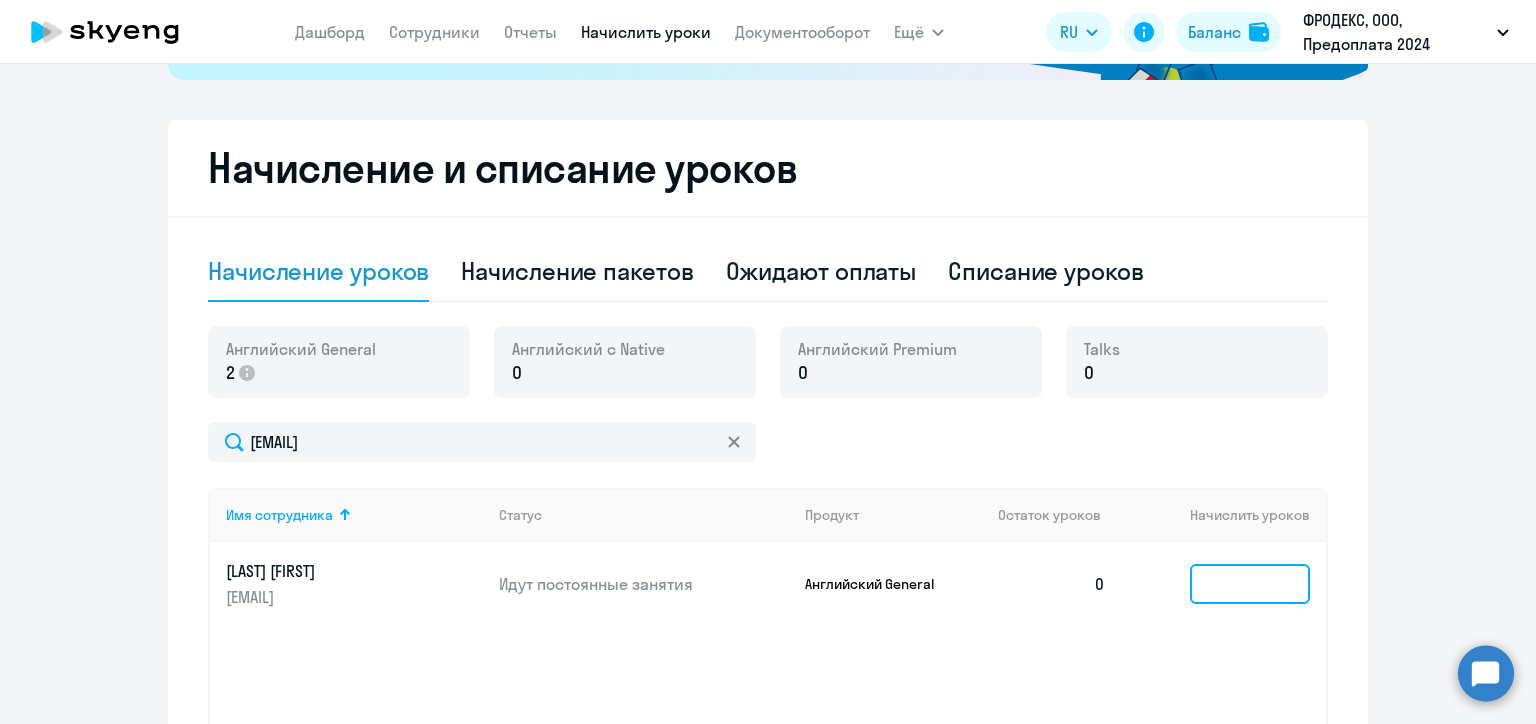 click 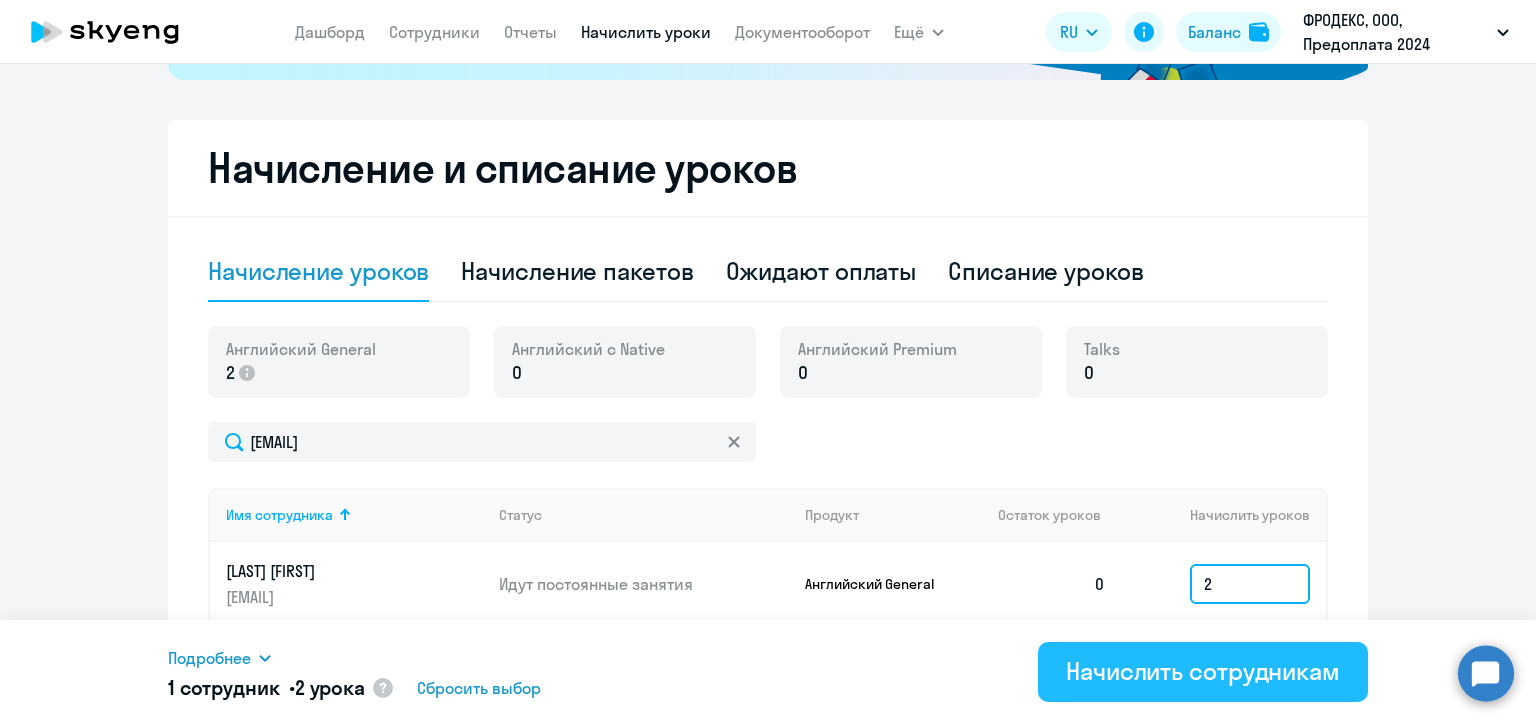 type on "2" 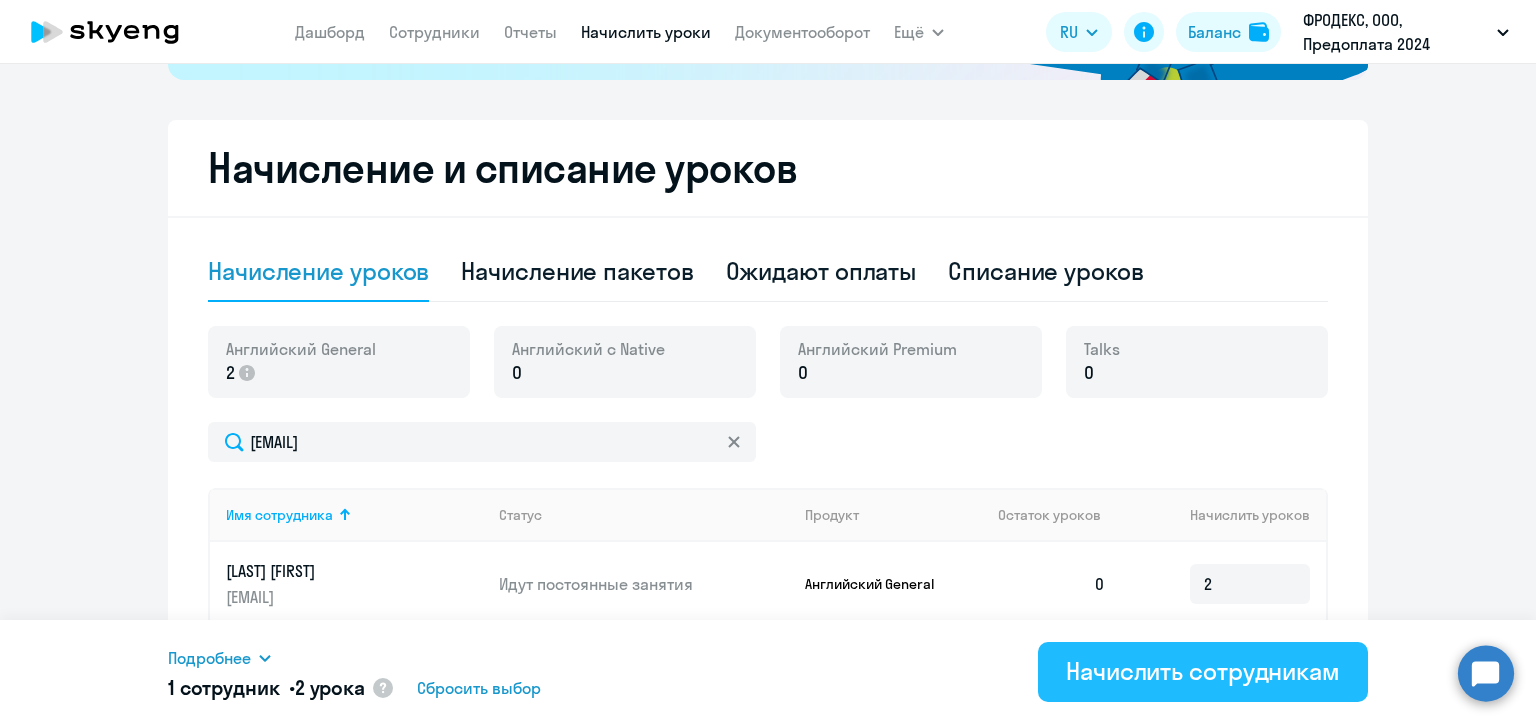 click on "Начислить сотрудникам" at bounding box center (1203, 671) 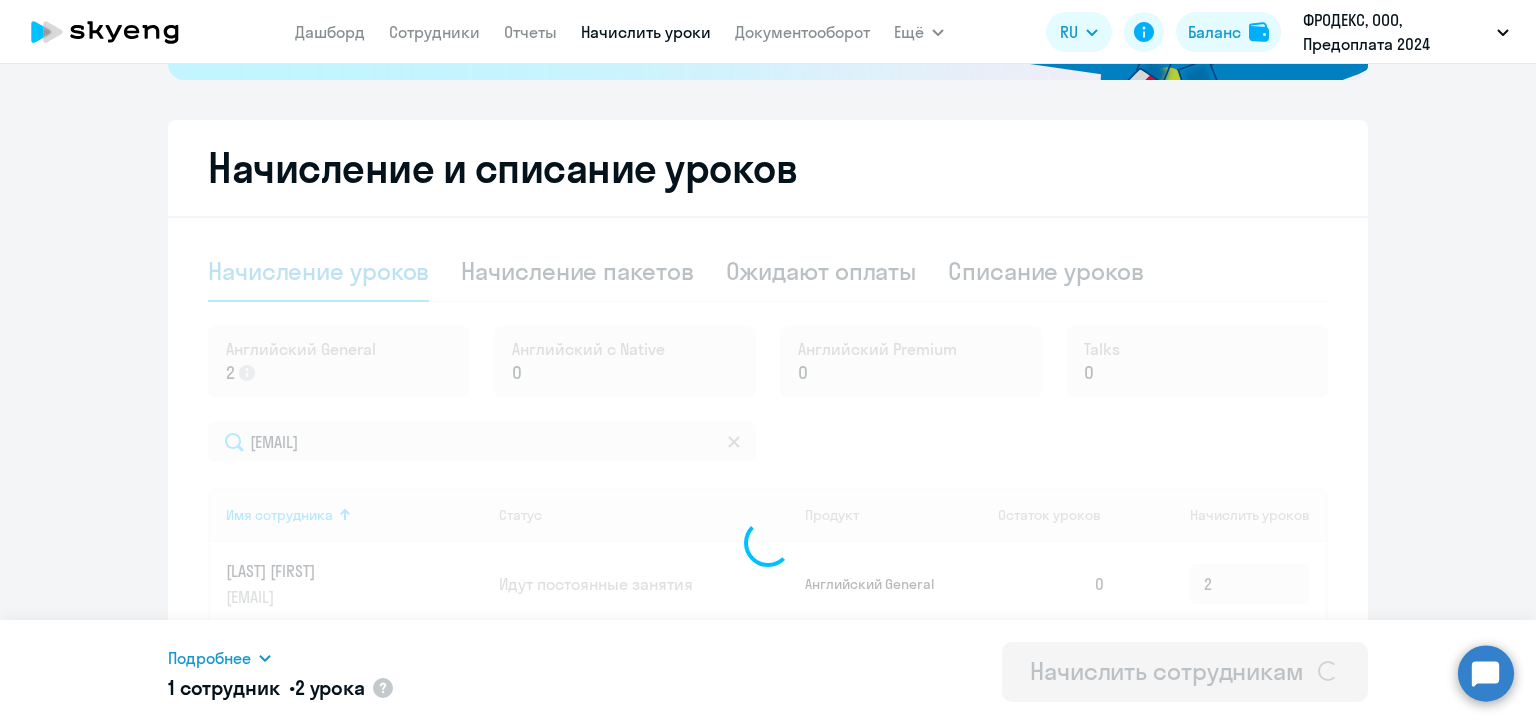 type 